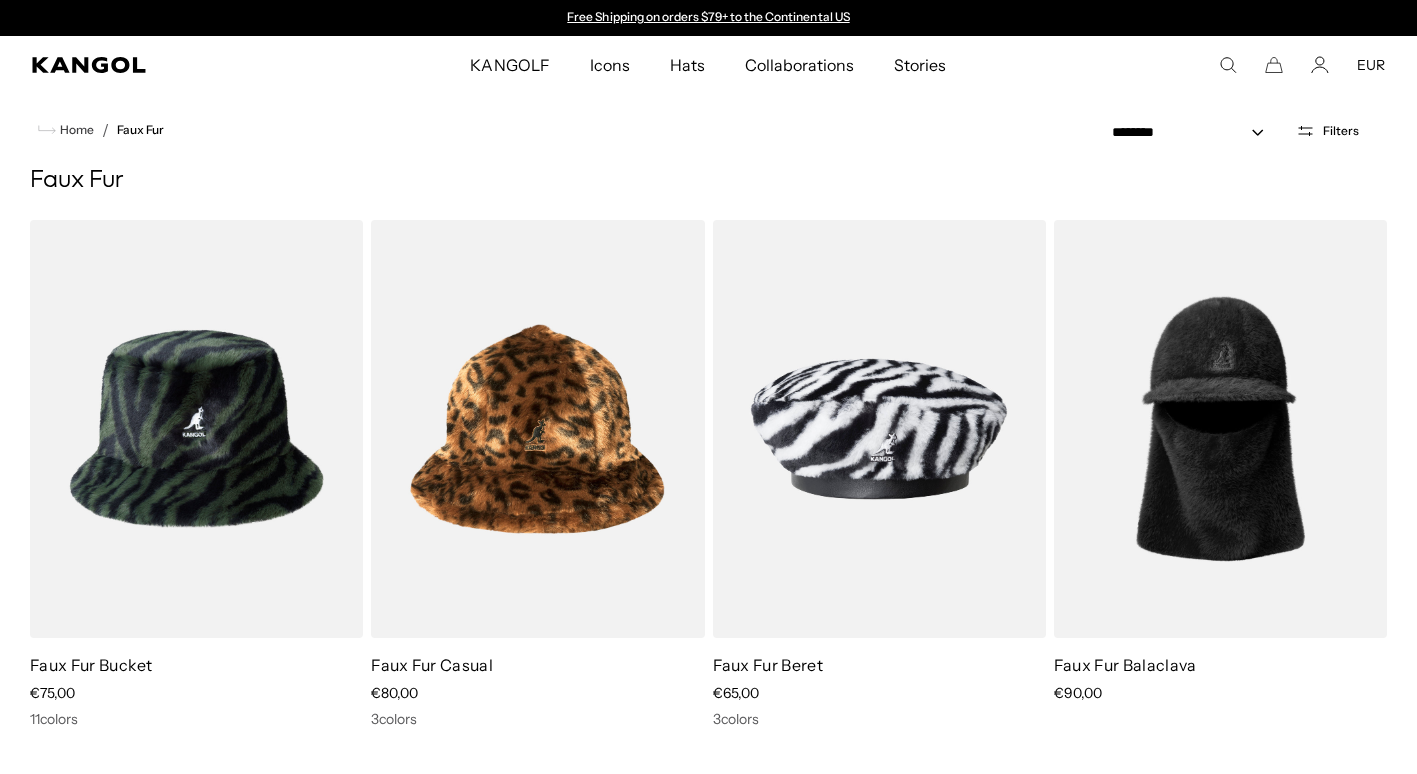 scroll, scrollTop: 1827, scrollLeft: 0, axis: vertical 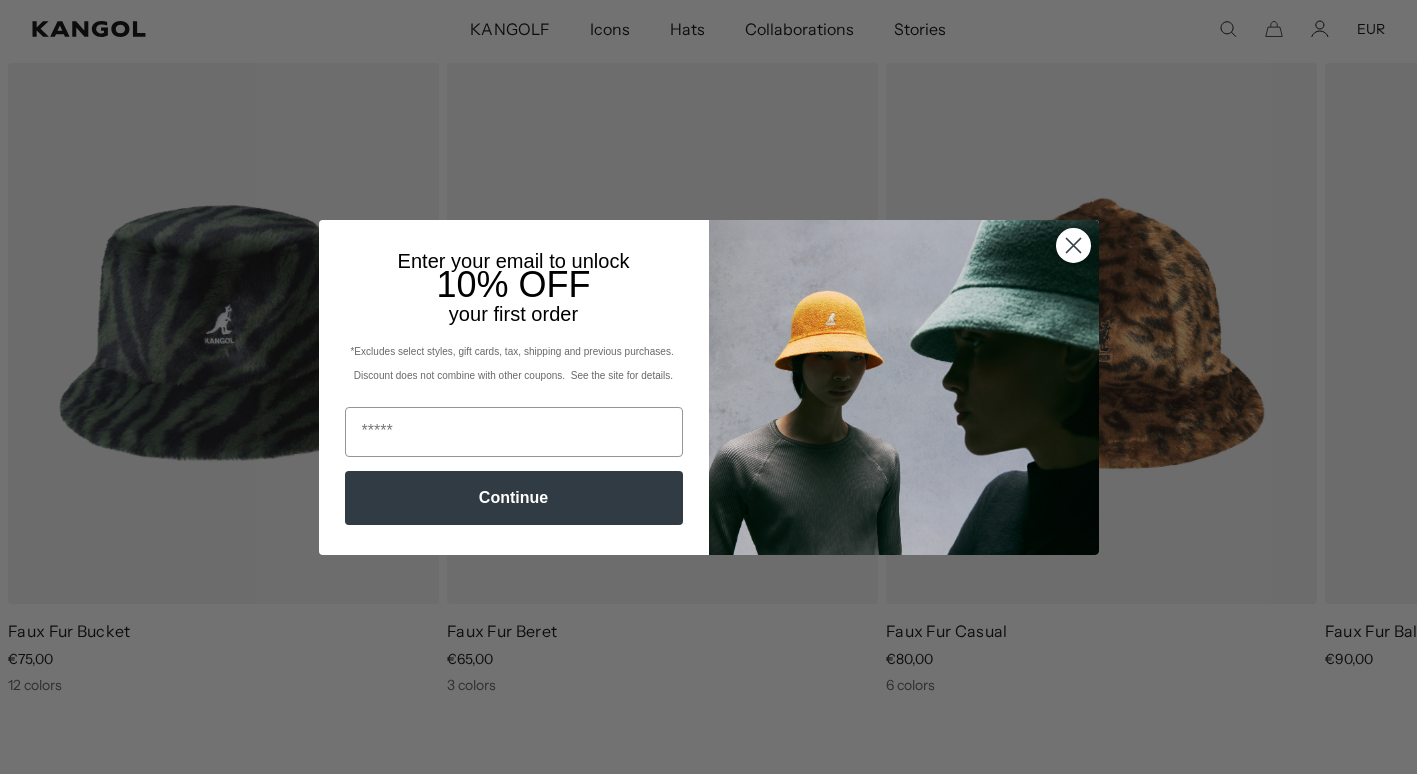 click 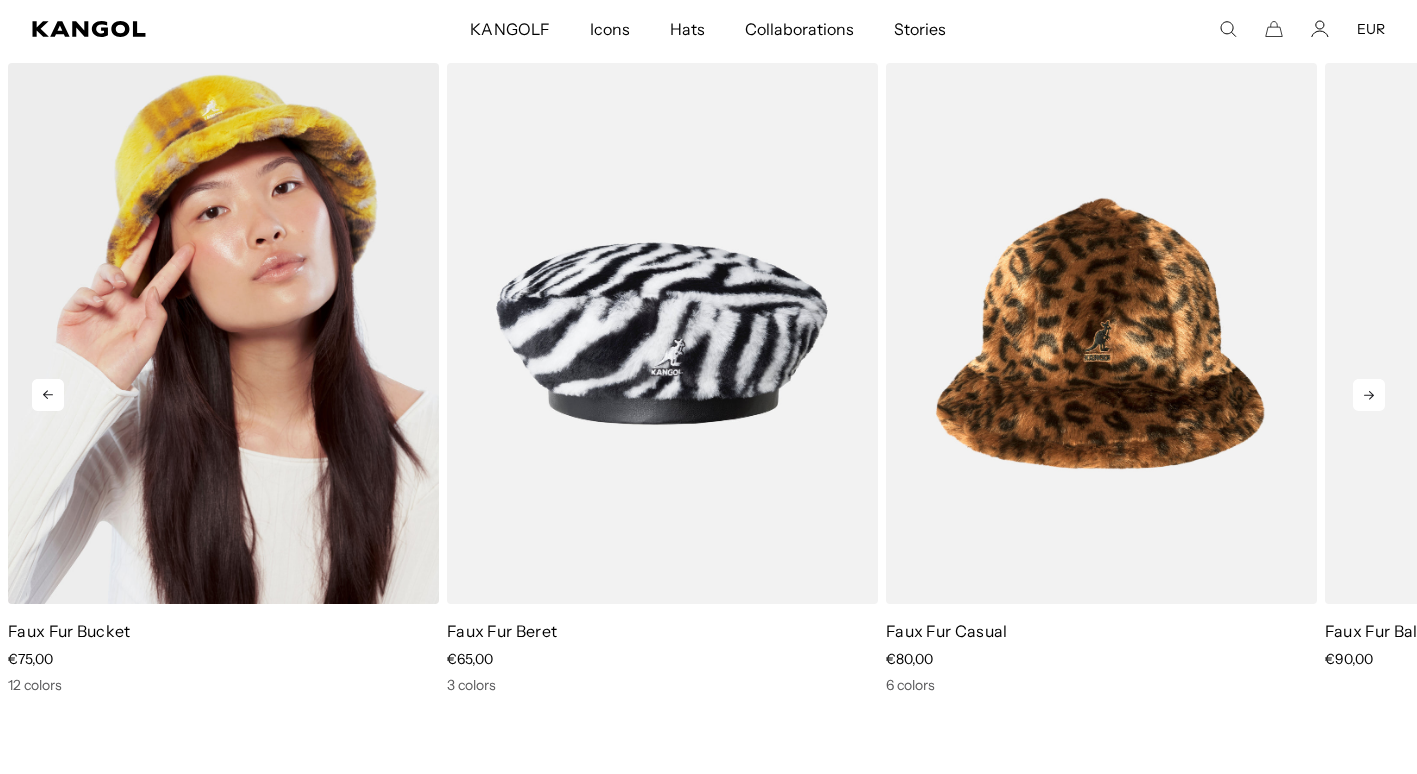 scroll, scrollTop: 2029, scrollLeft: 0, axis: vertical 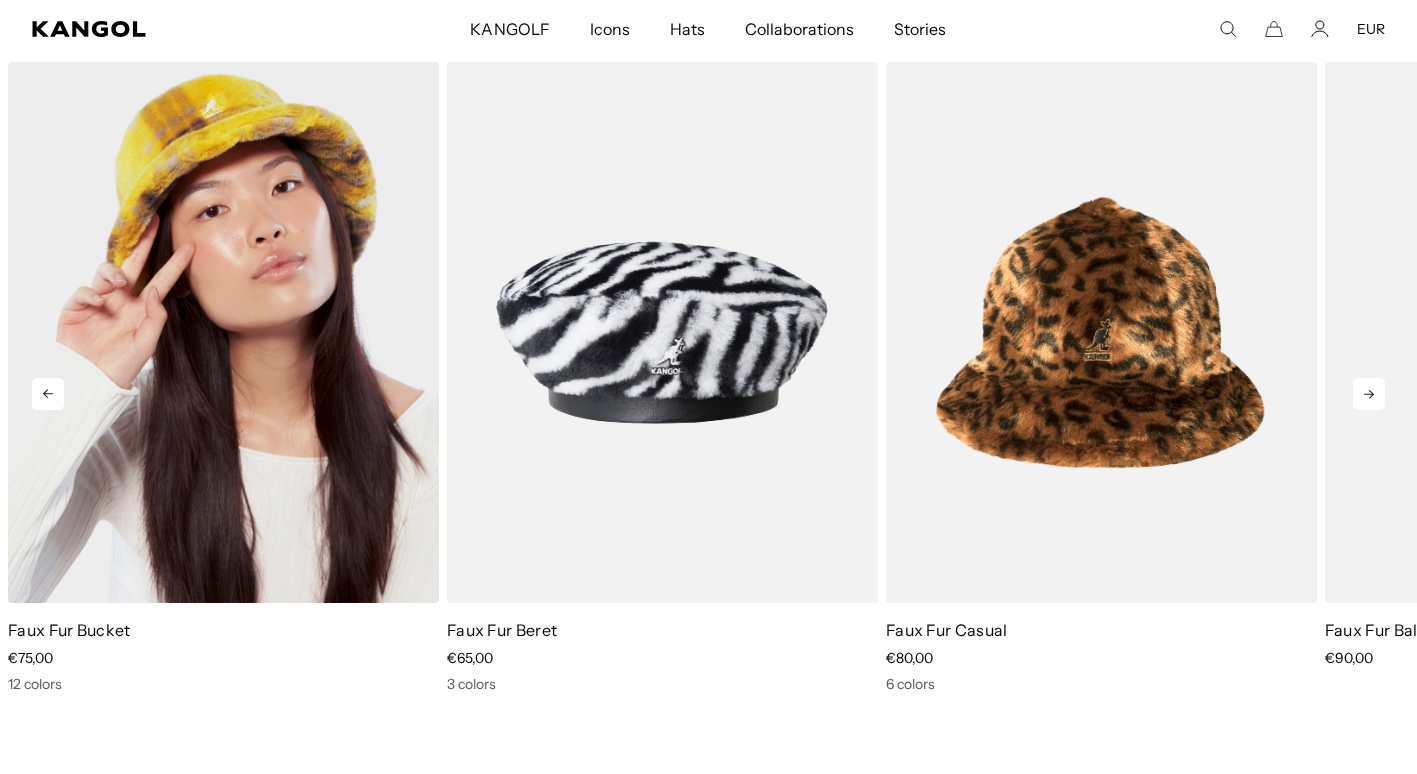 click at bounding box center (223, 332) 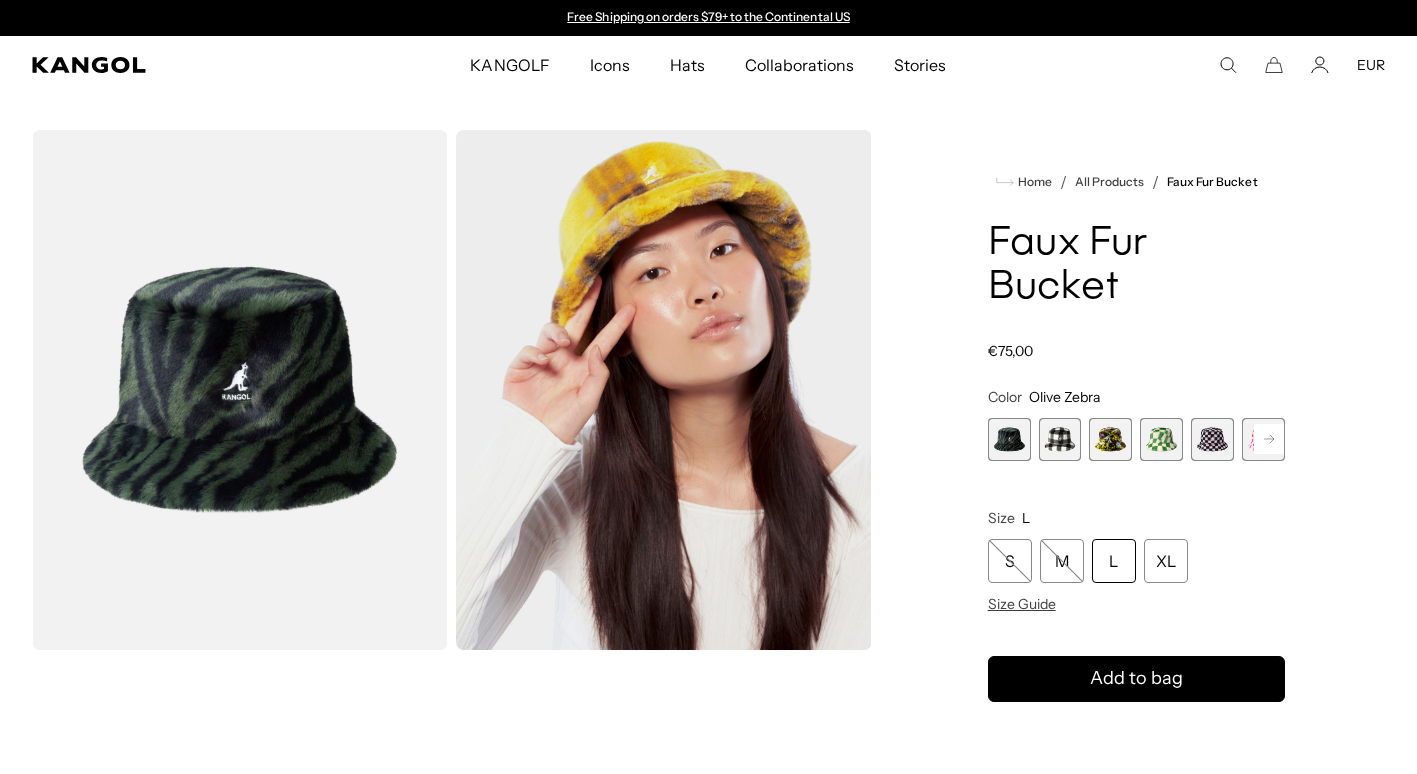 scroll, scrollTop: 0, scrollLeft: 0, axis: both 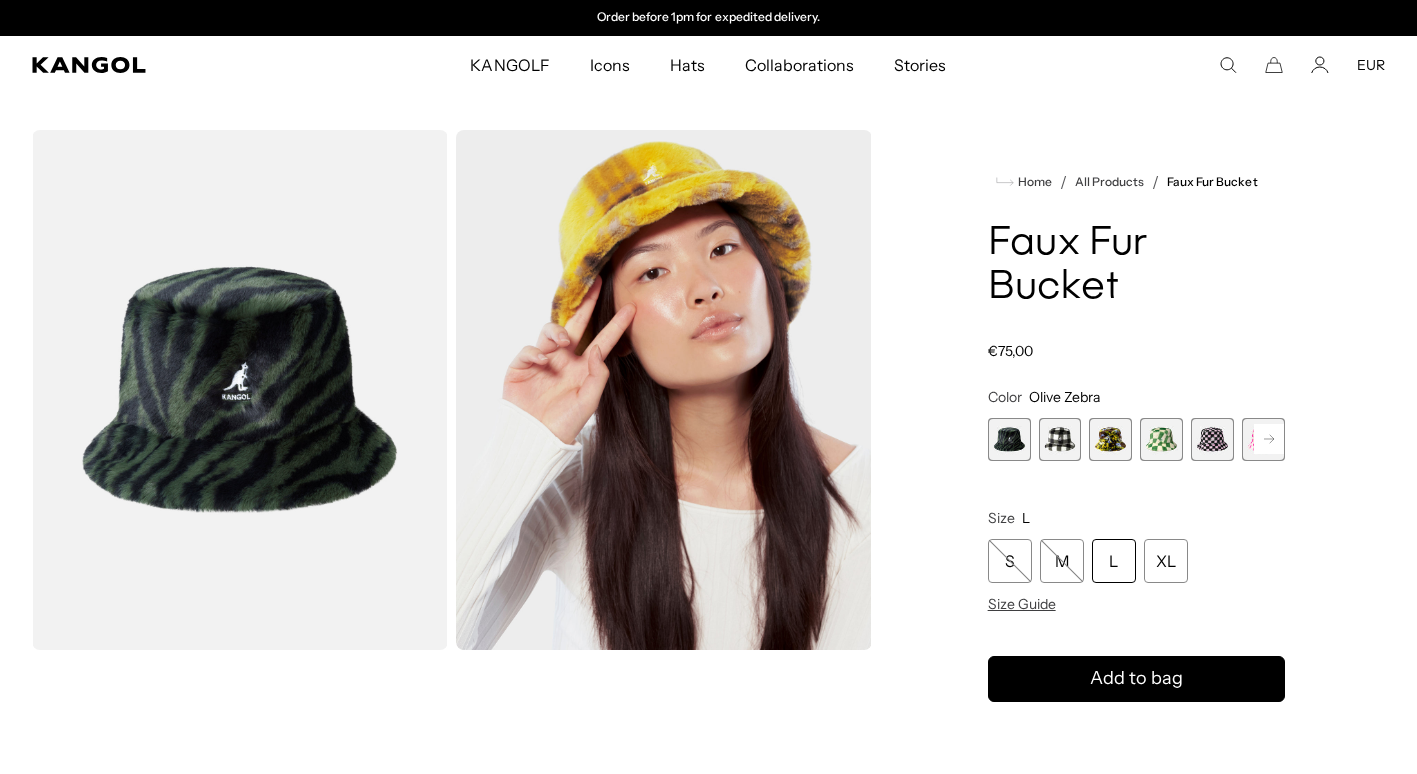 click 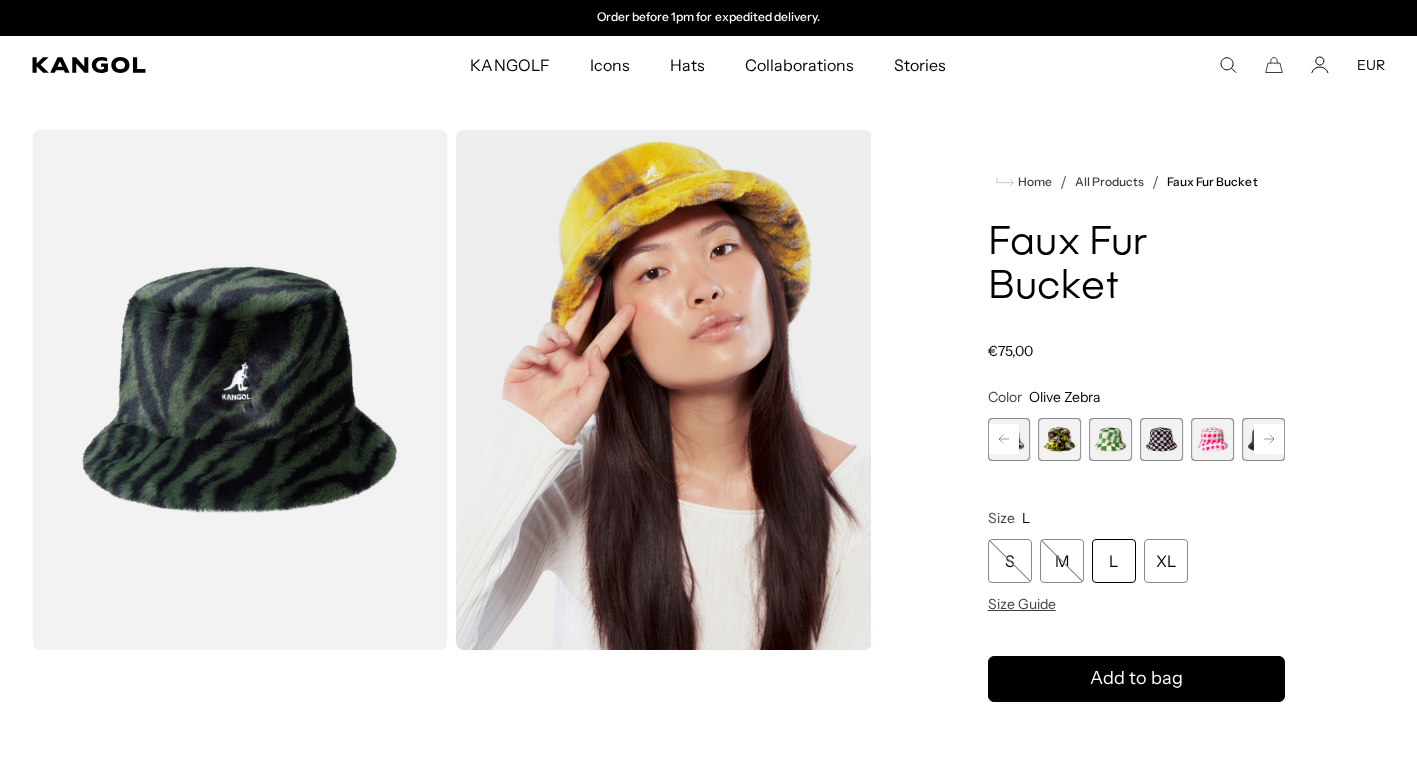 click 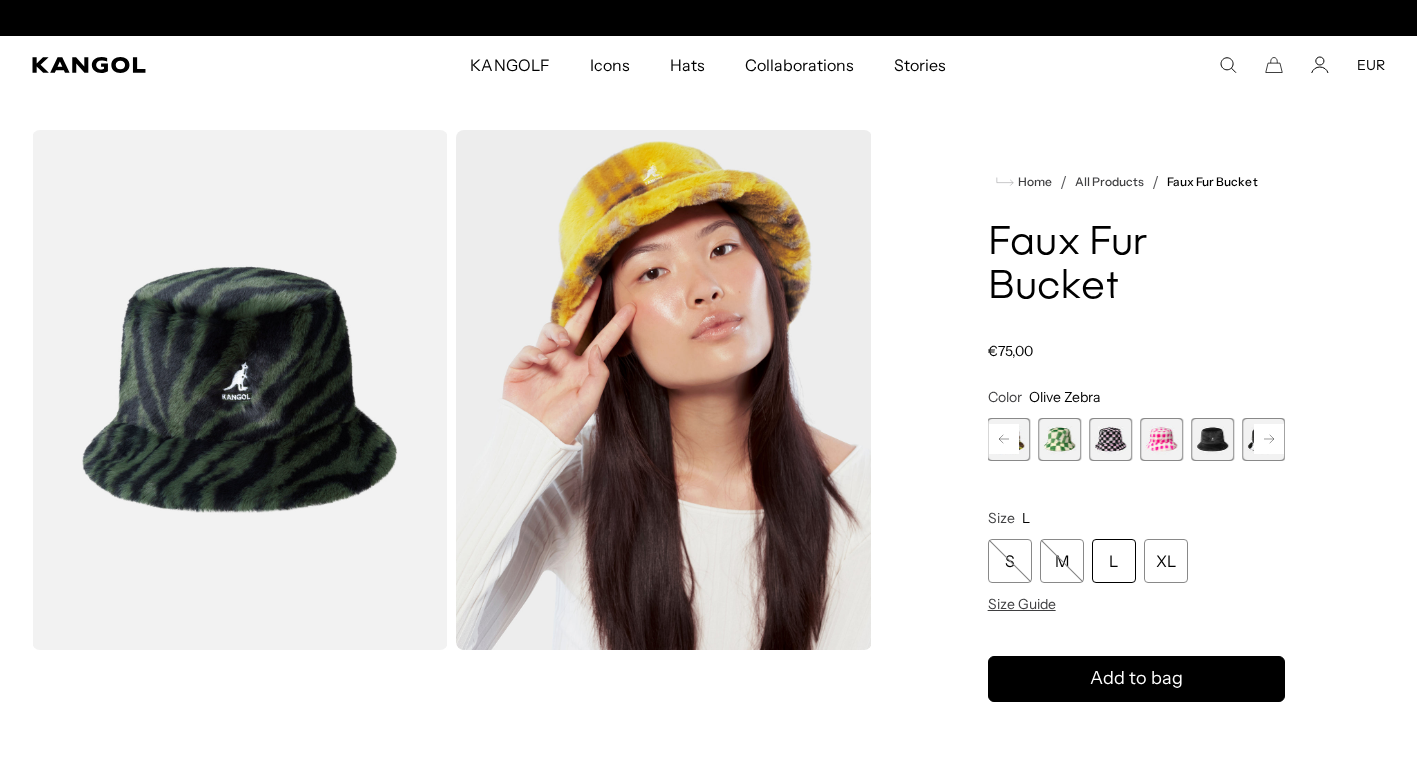 click 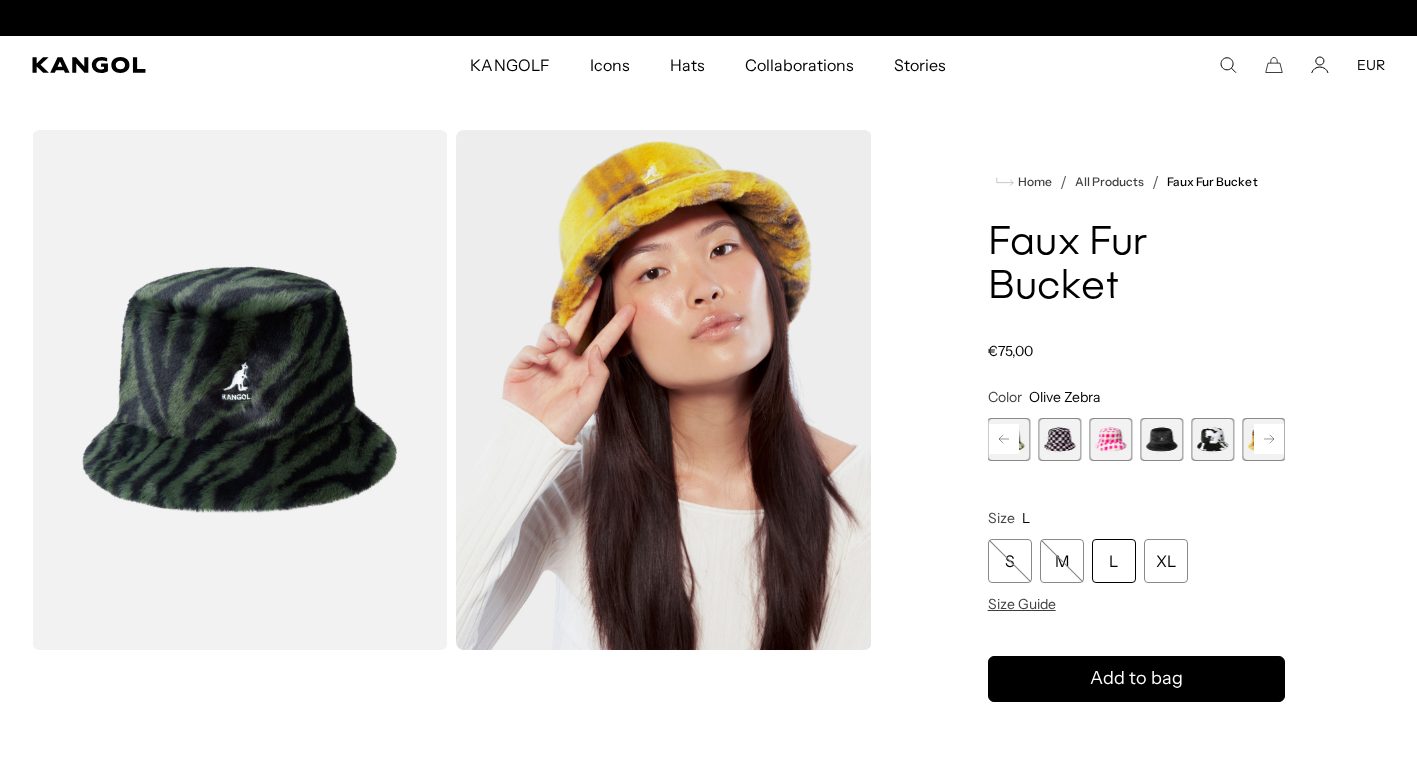 scroll, scrollTop: 0, scrollLeft: 0, axis: both 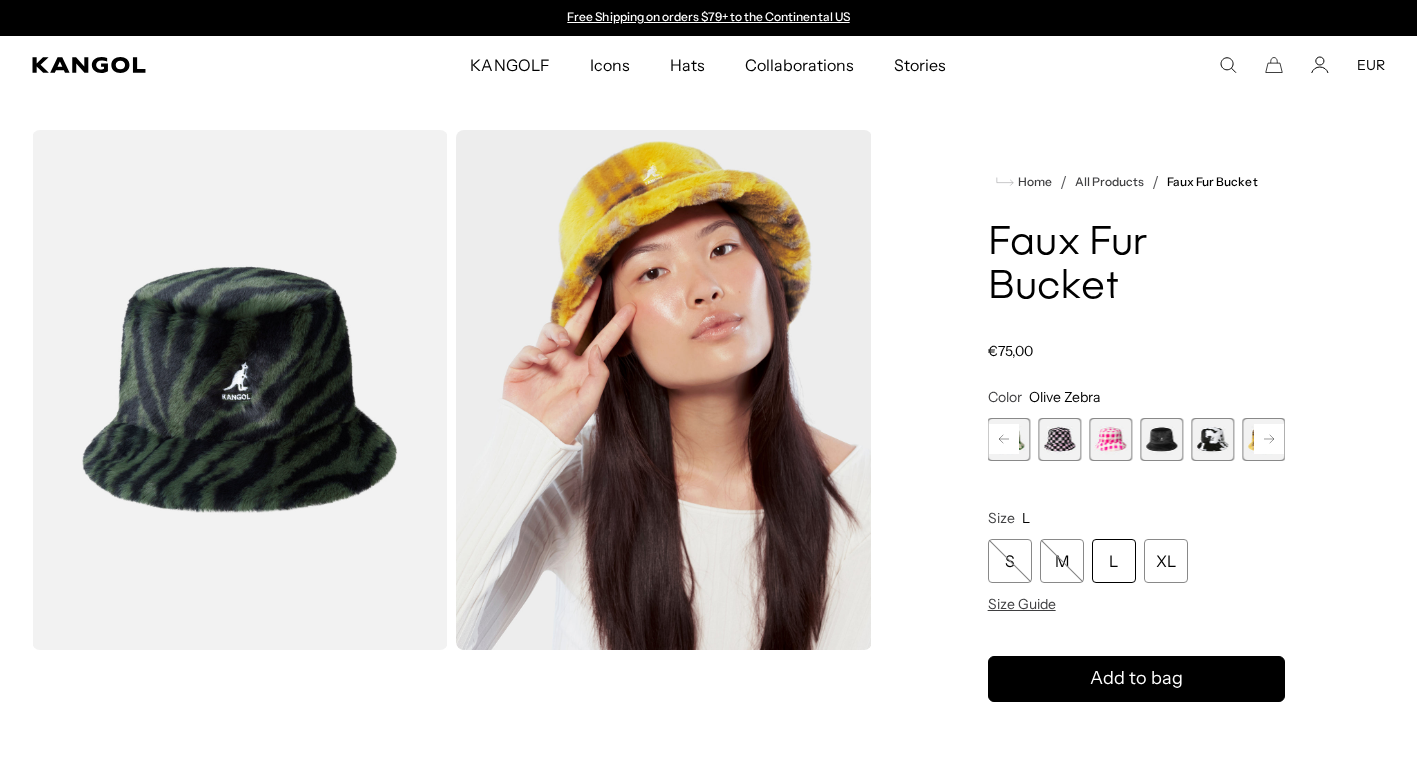 click 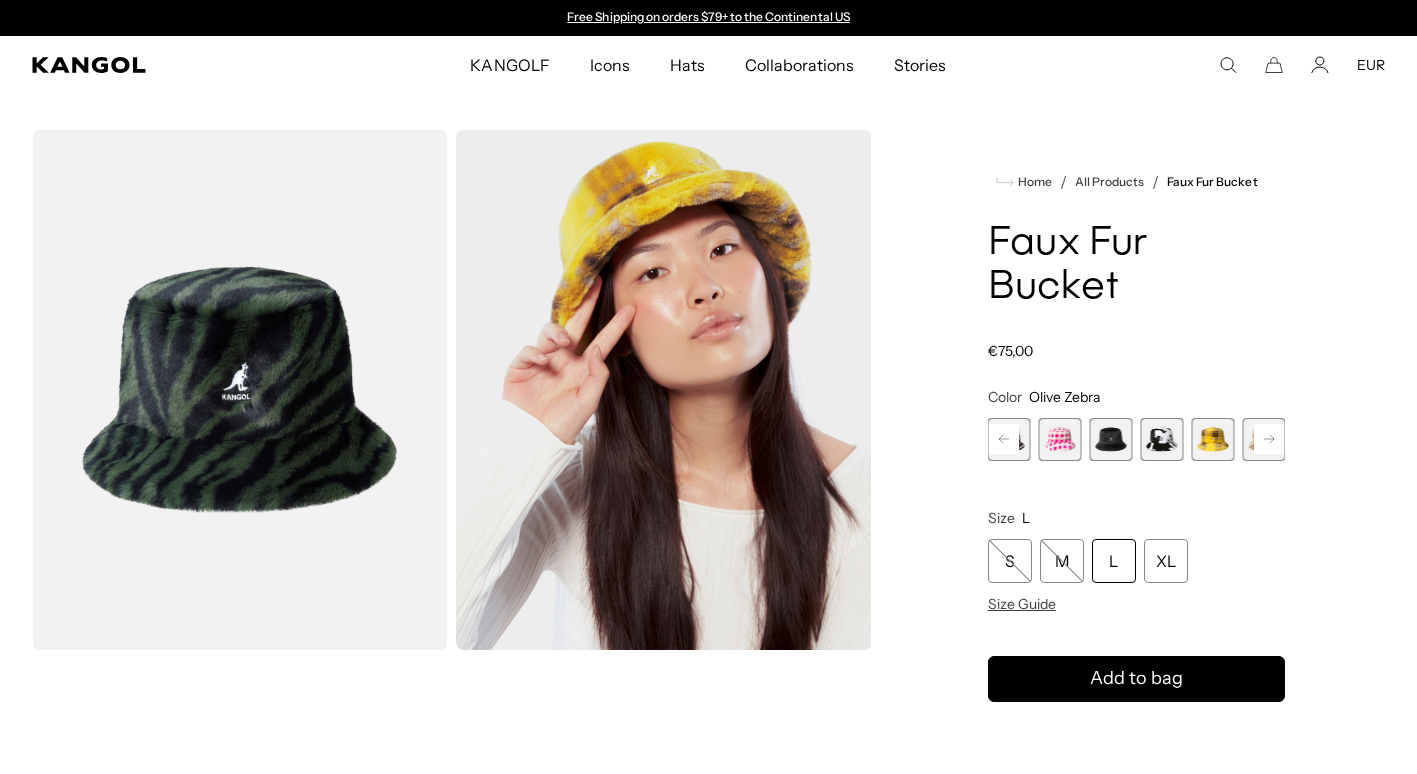 click 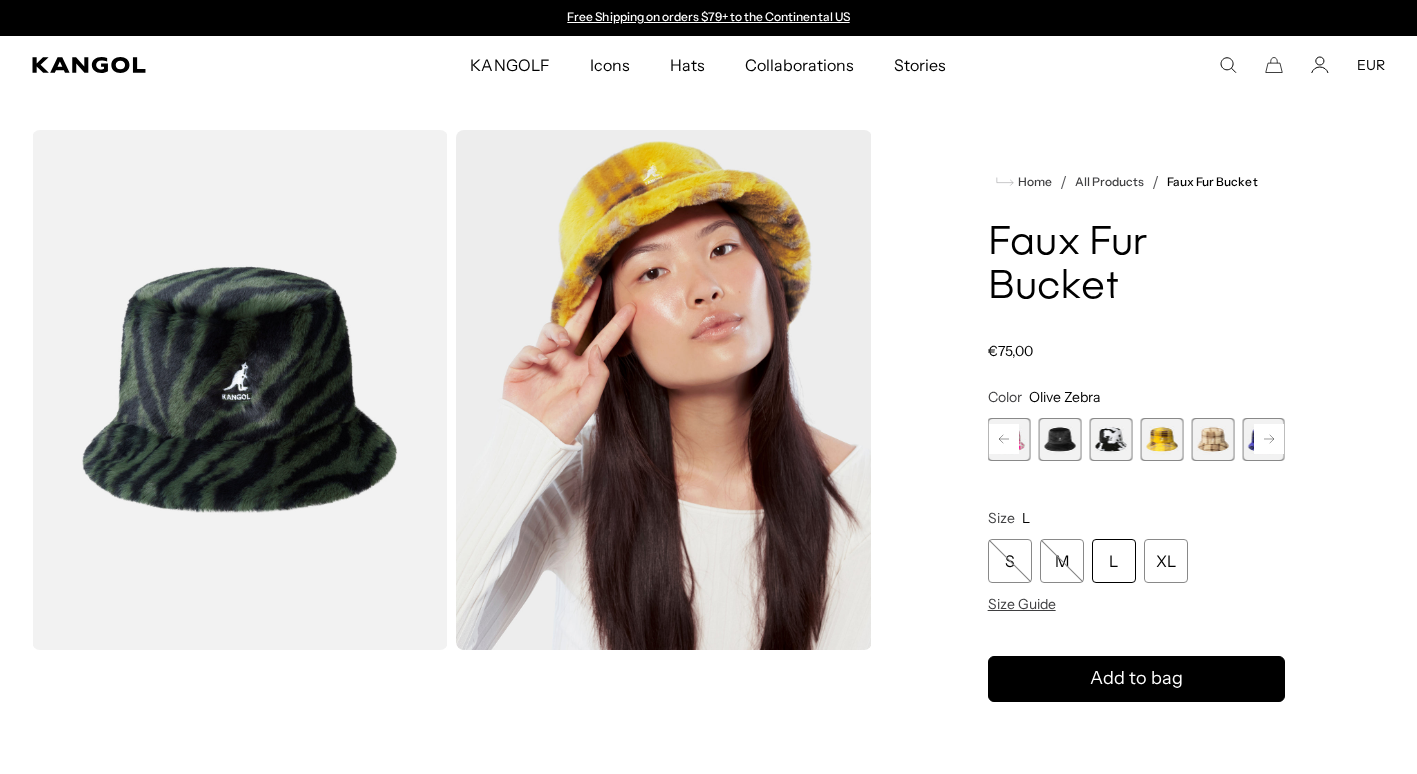 click 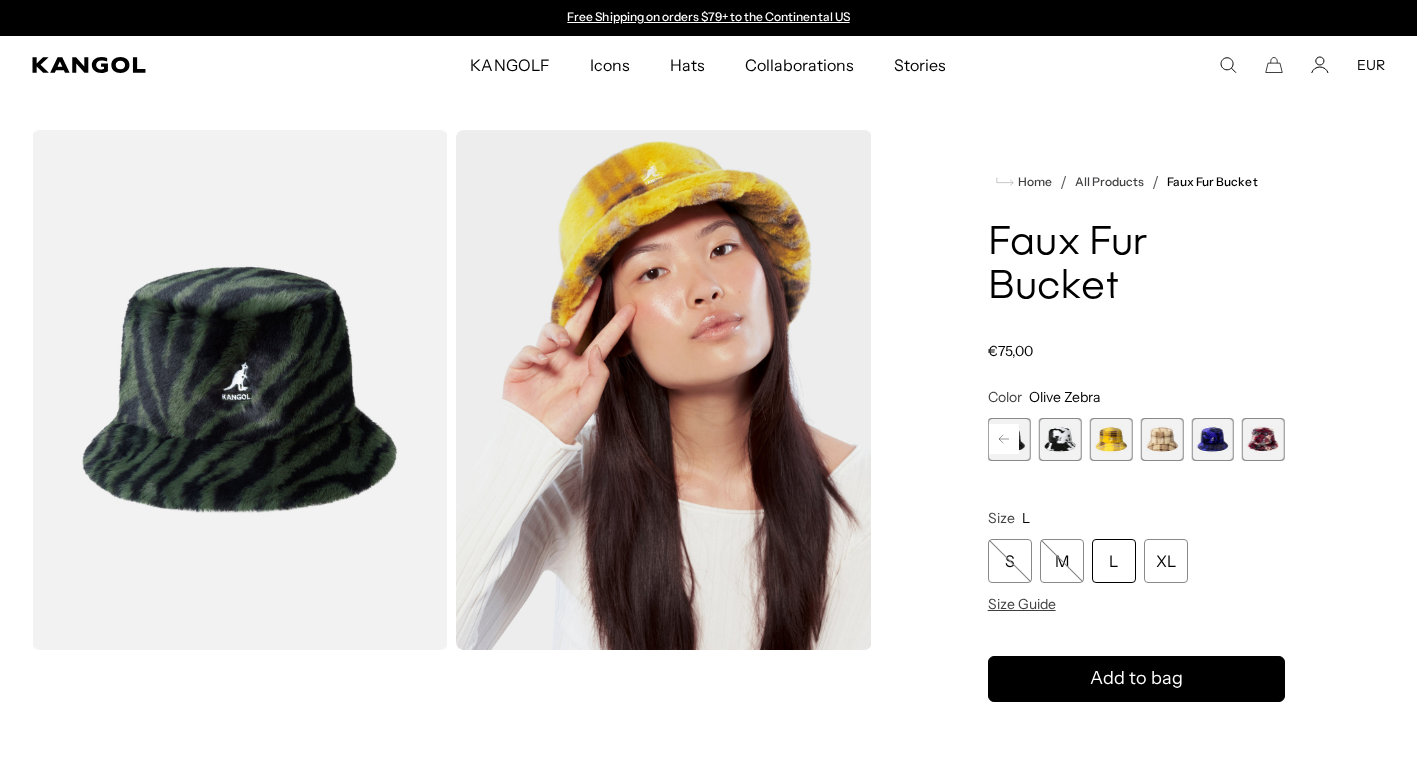 click on "Previous
Next
Olive Zebra
Variant sold out or unavailable
Black Check
Variant sold out or unavailable
Camo Flower
Variant sold out or unavailable
Green Check
Variant sold out or unavailable
Pepto Check
Variant sold out or unavailable
Pink Gingham
Variant sold out or unavailable" at bounding box center (1136, 439) 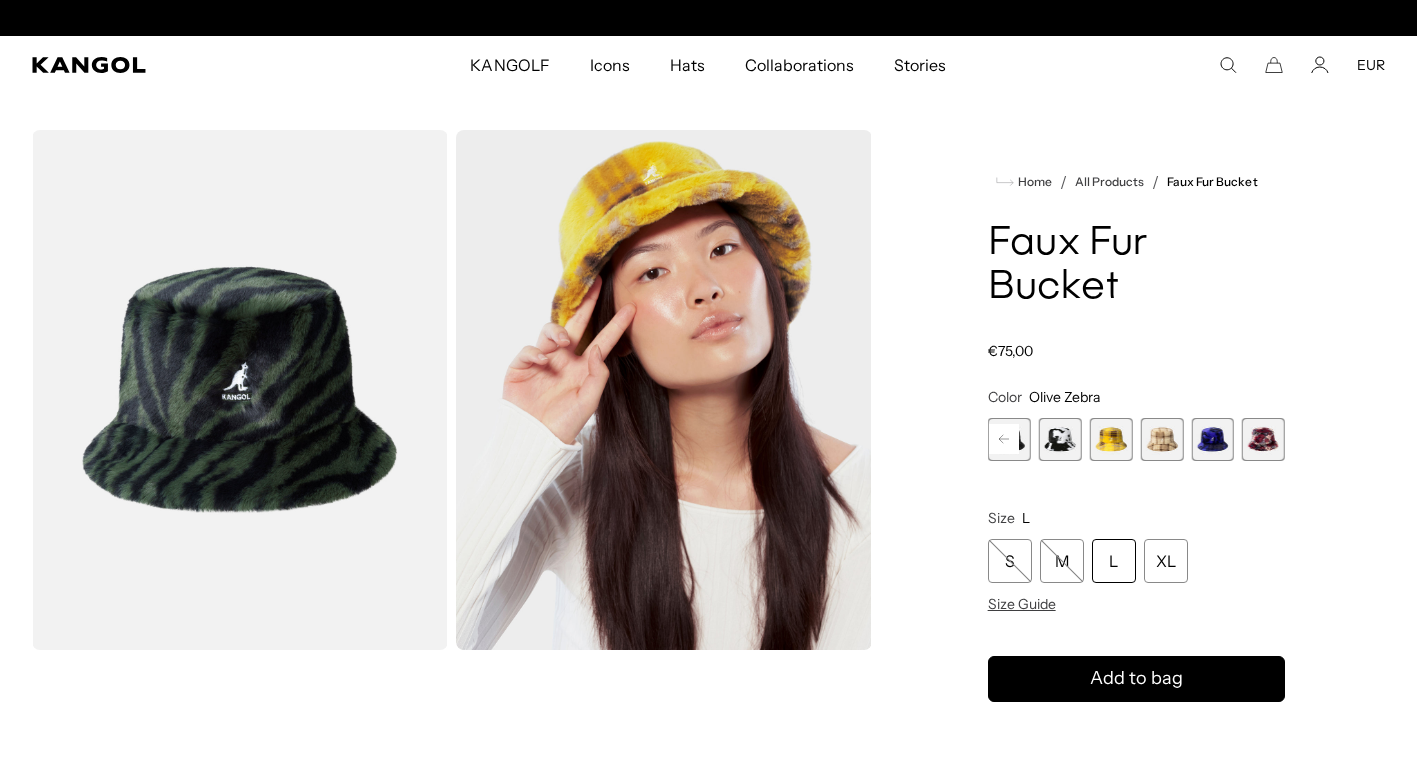 scroll, scrollTop: 0, scrollLeft: 412, axis: horizontal 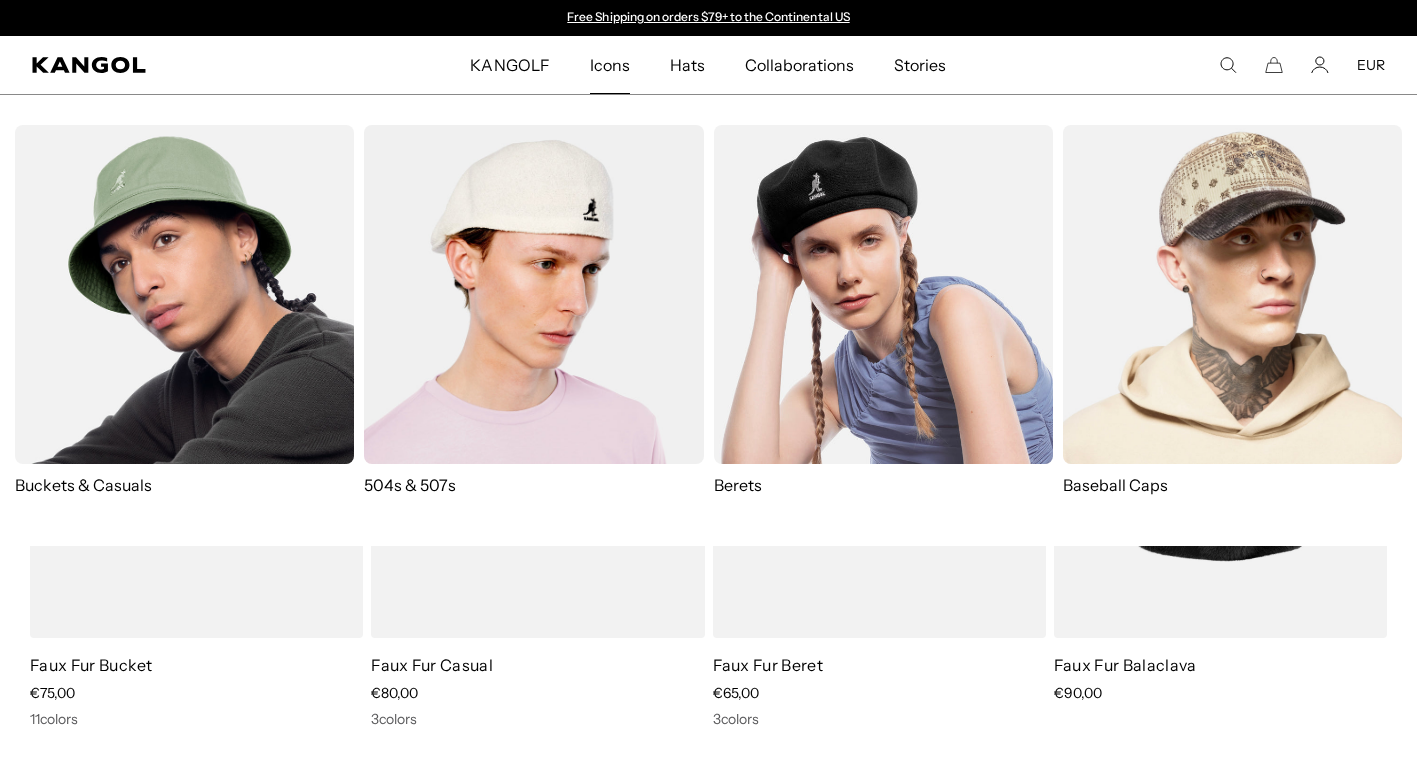 click on "Buckets & Casuals" at bounding box center [184, 485] 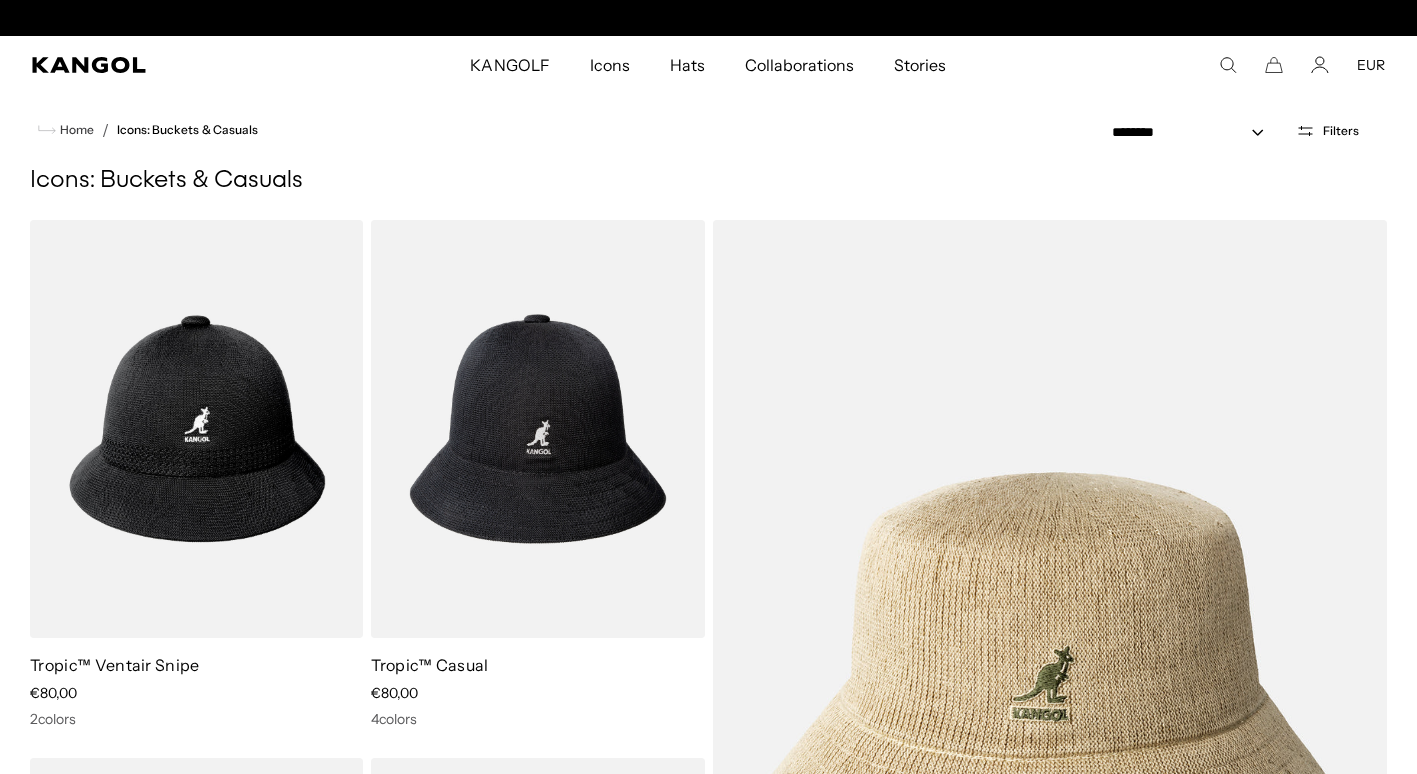 scroll, scrollTop: 5775, scrollLeft: 0, axis: vertical 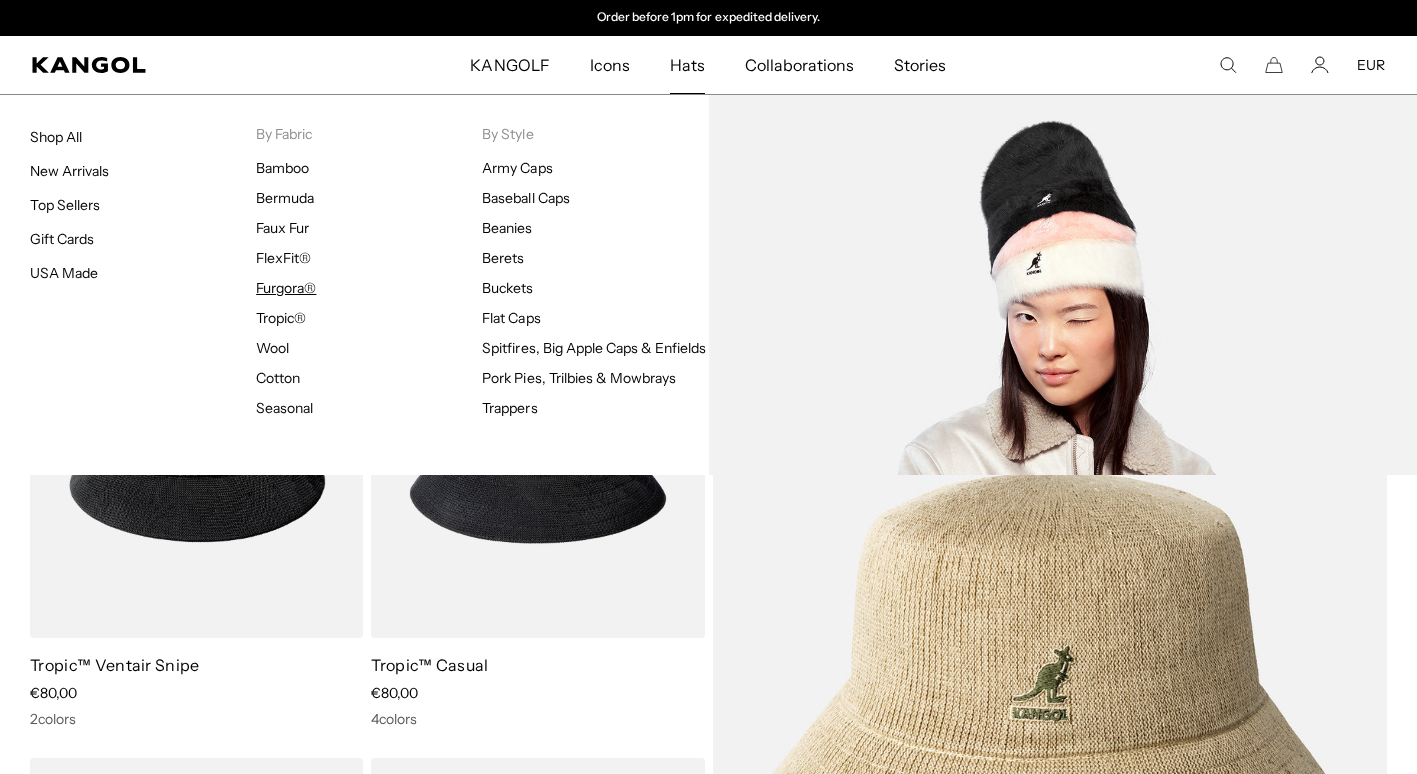 click on "Furgora®" at bounding box center (286, 288) 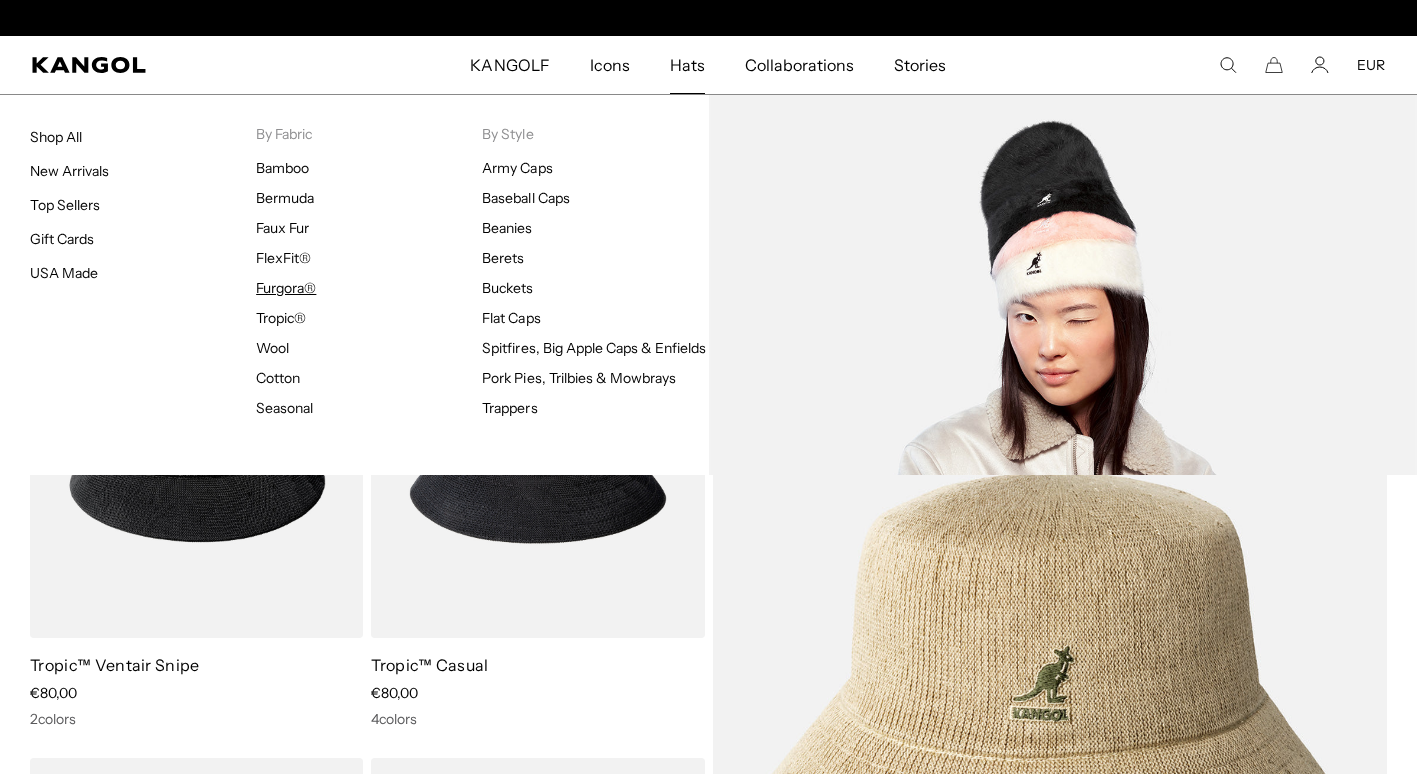 scroll 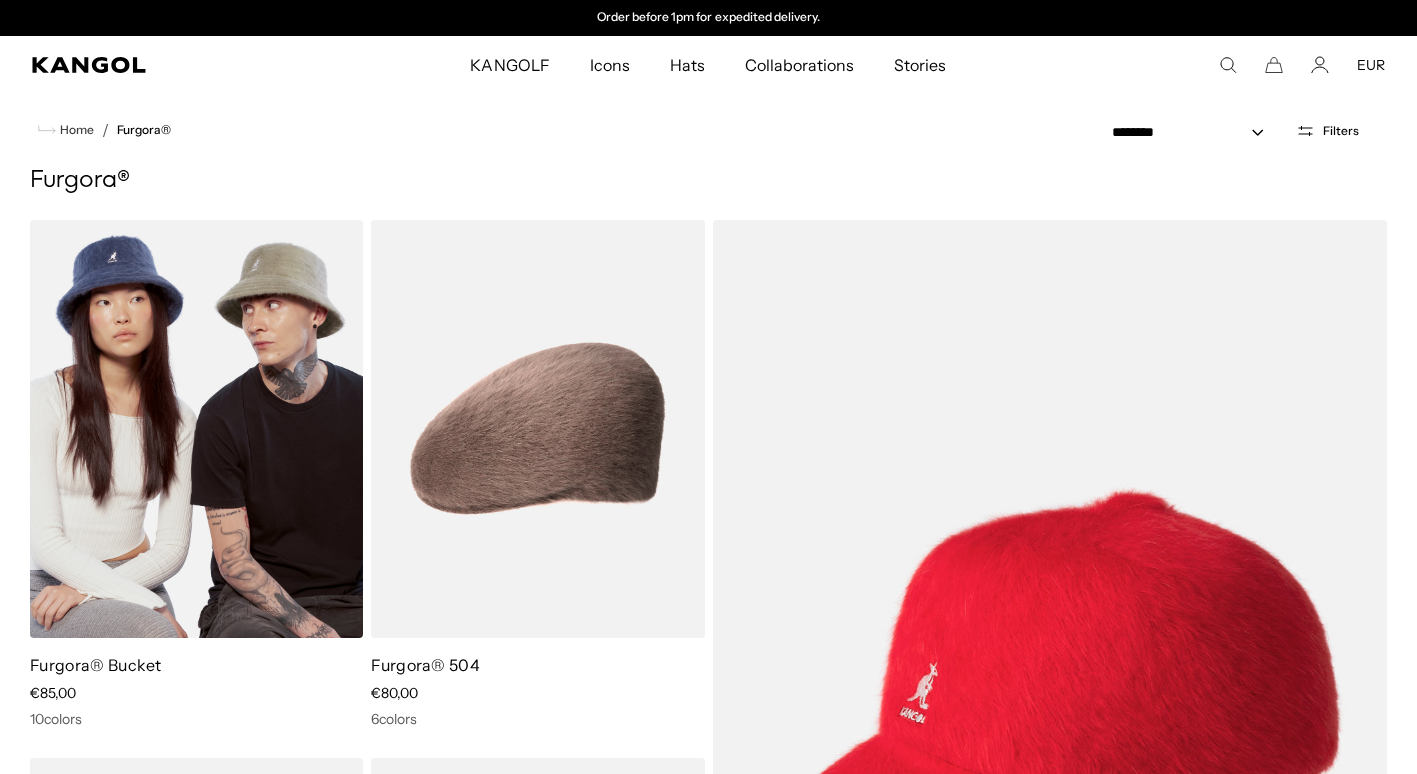 click at bounding box center (196, 429) 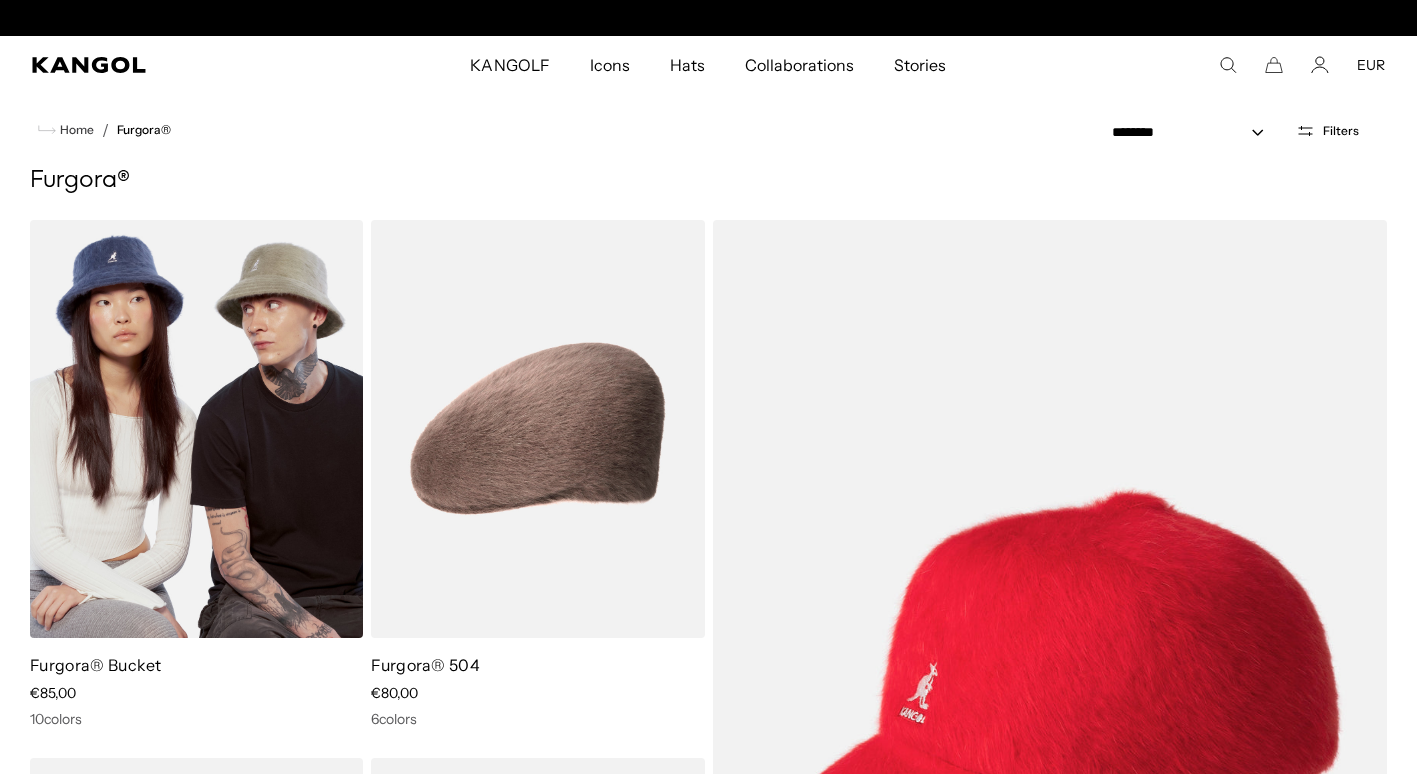 scroll, scrollTop: 0, scrollLeft: 0, axis: both 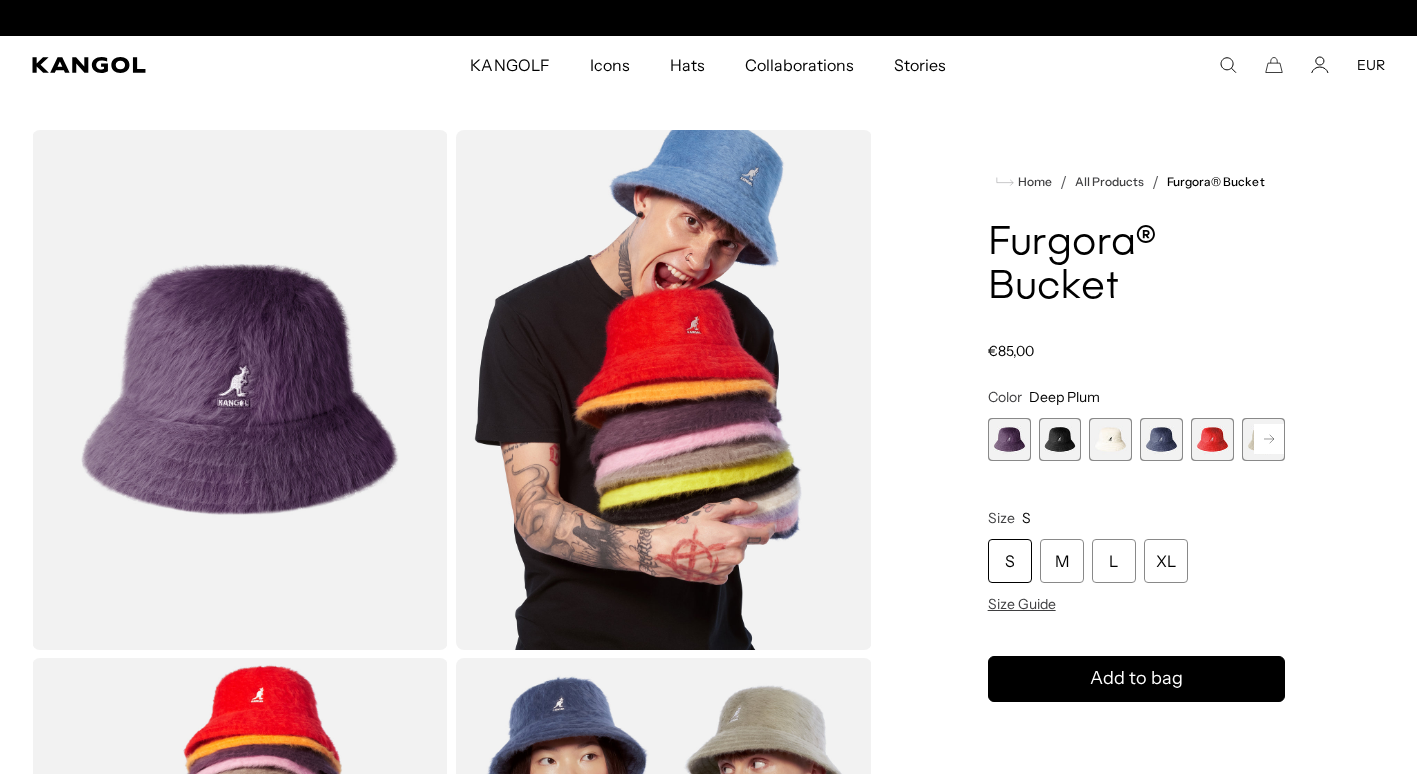 click at bounding box center [1110, 439] 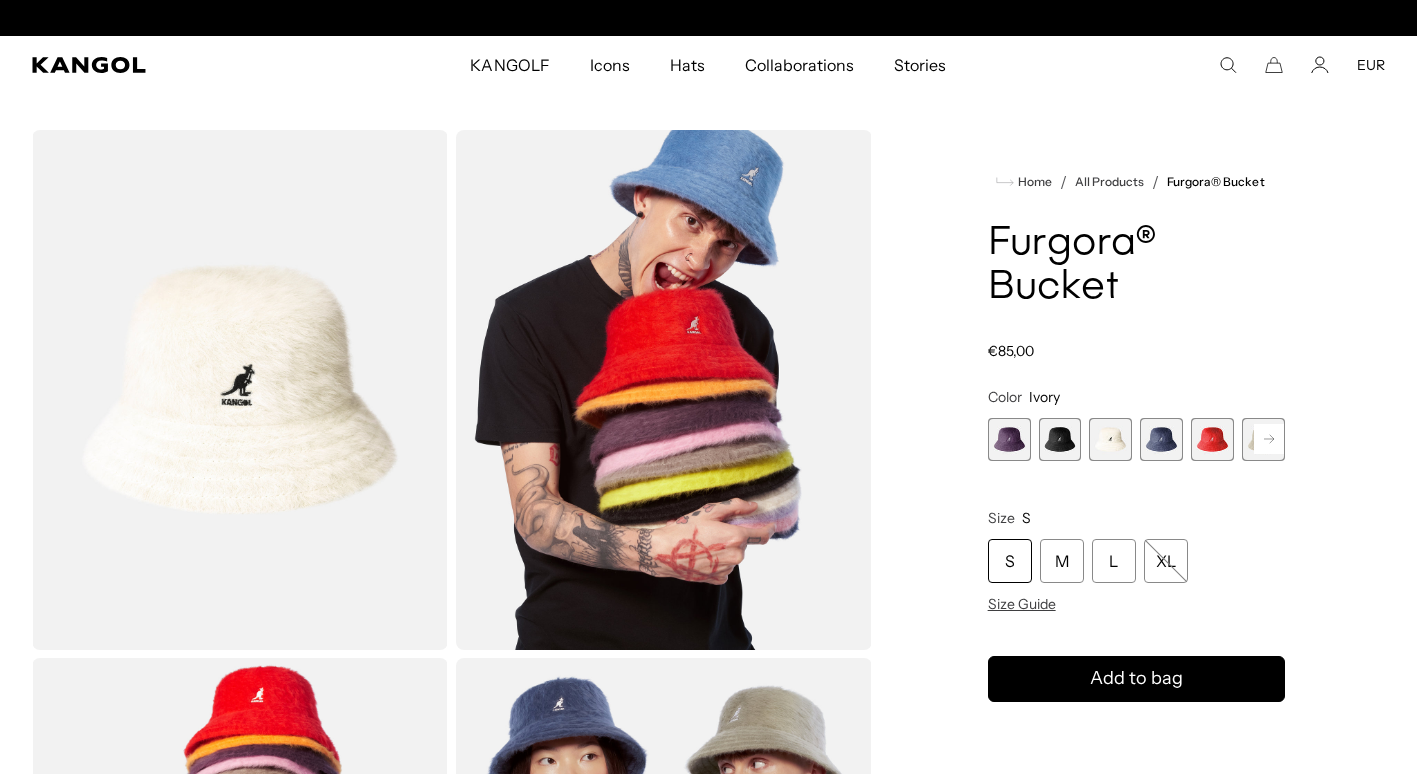scroll, scrollTop: 0, scrollLeft: 412, axis: horizontal 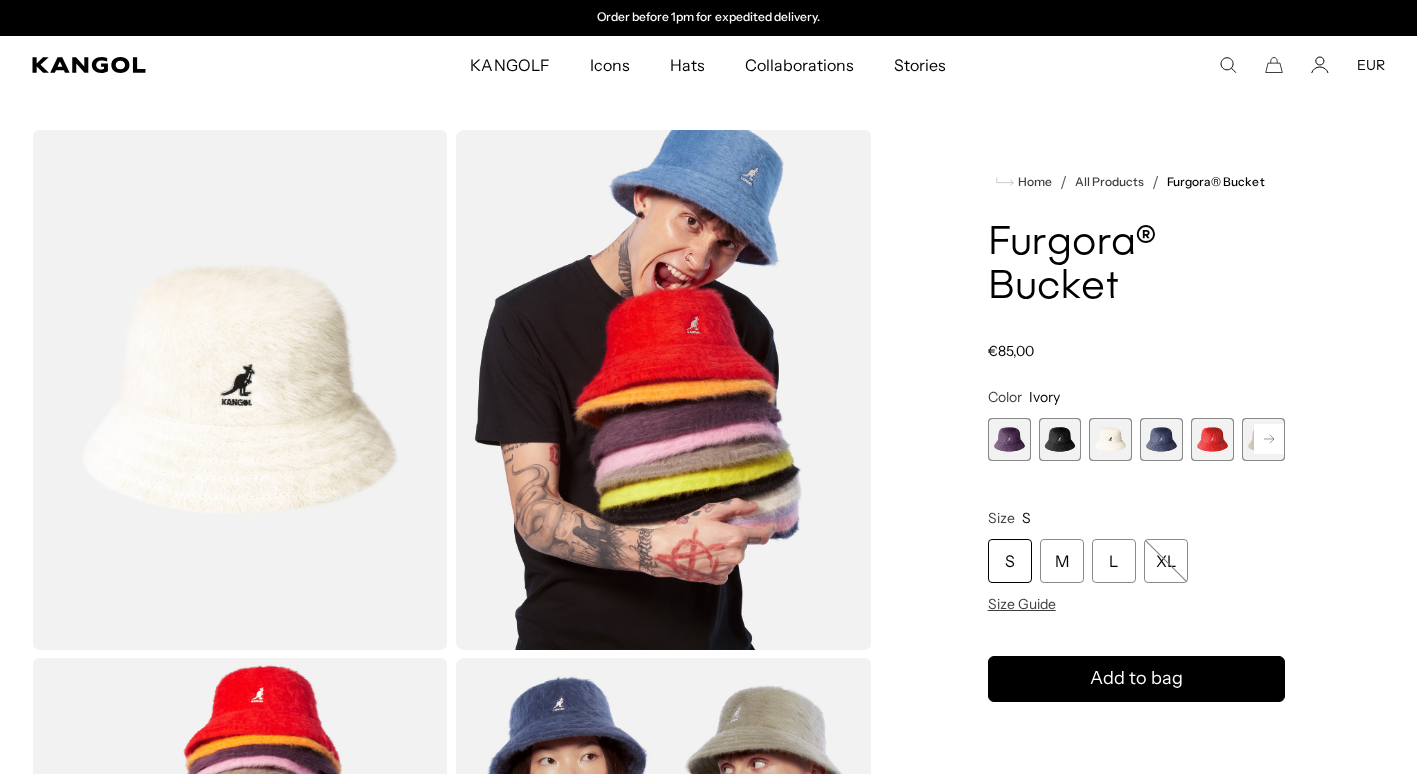 click at bounding box center (1110, 439) 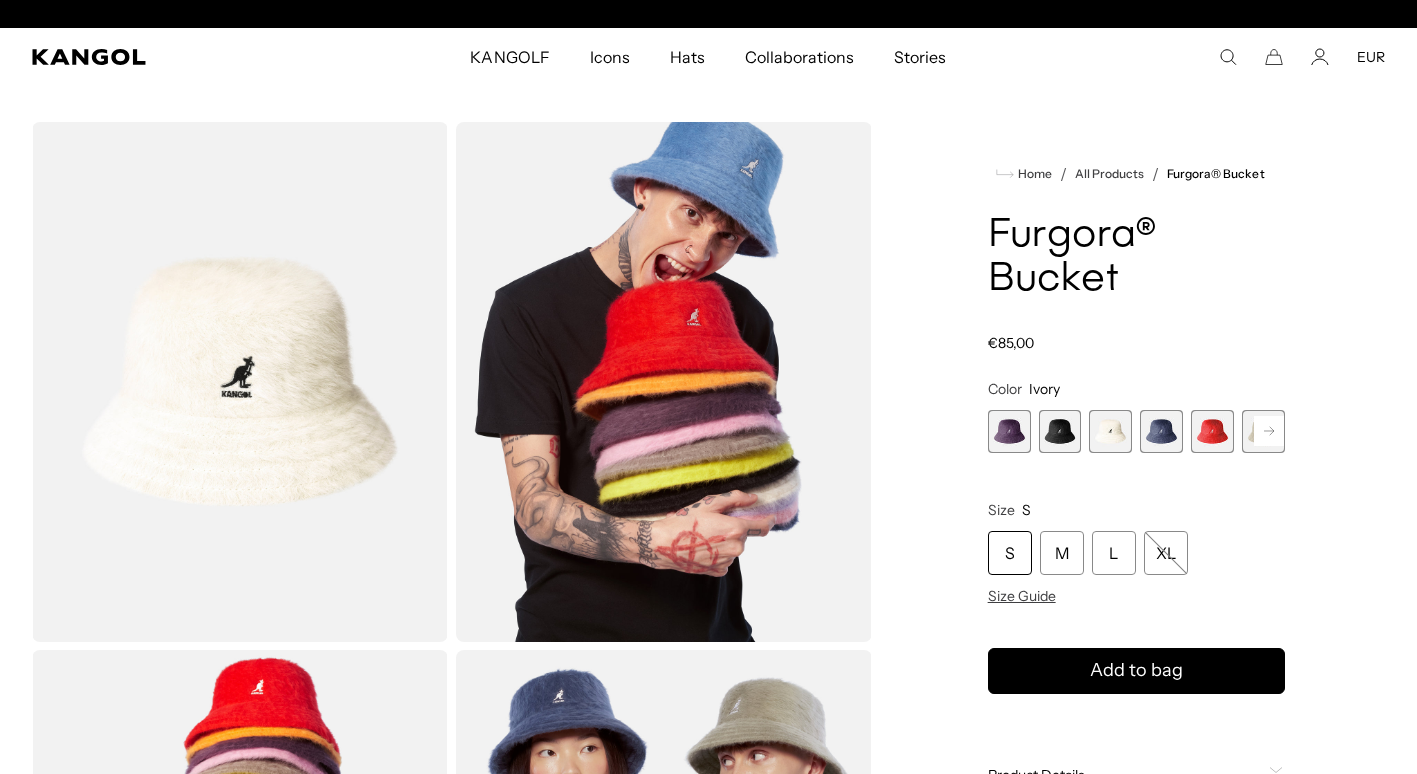 scroll, scrollTop: 34, scrollLeft: 0, axis: vertical 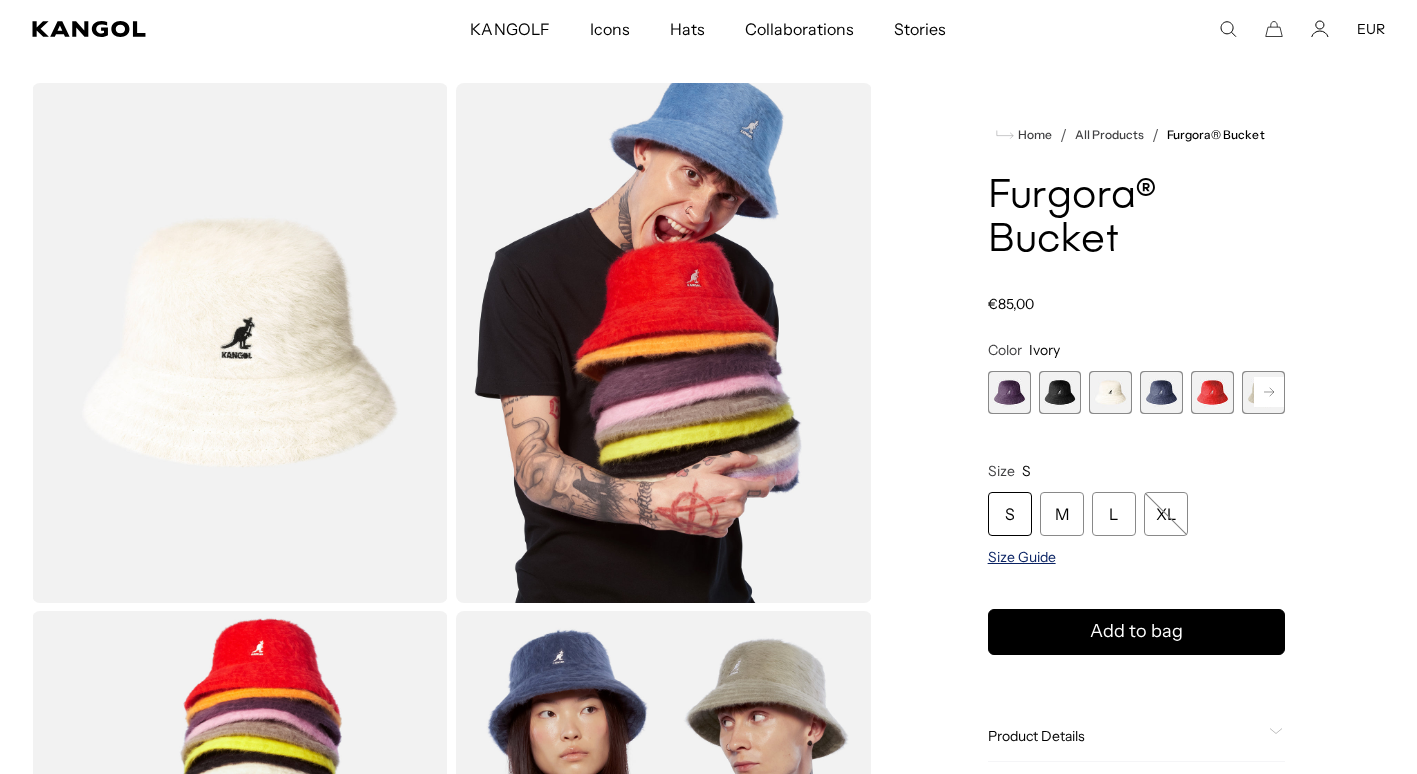 click on "Size Guide" at bounding box center [1022, 557] 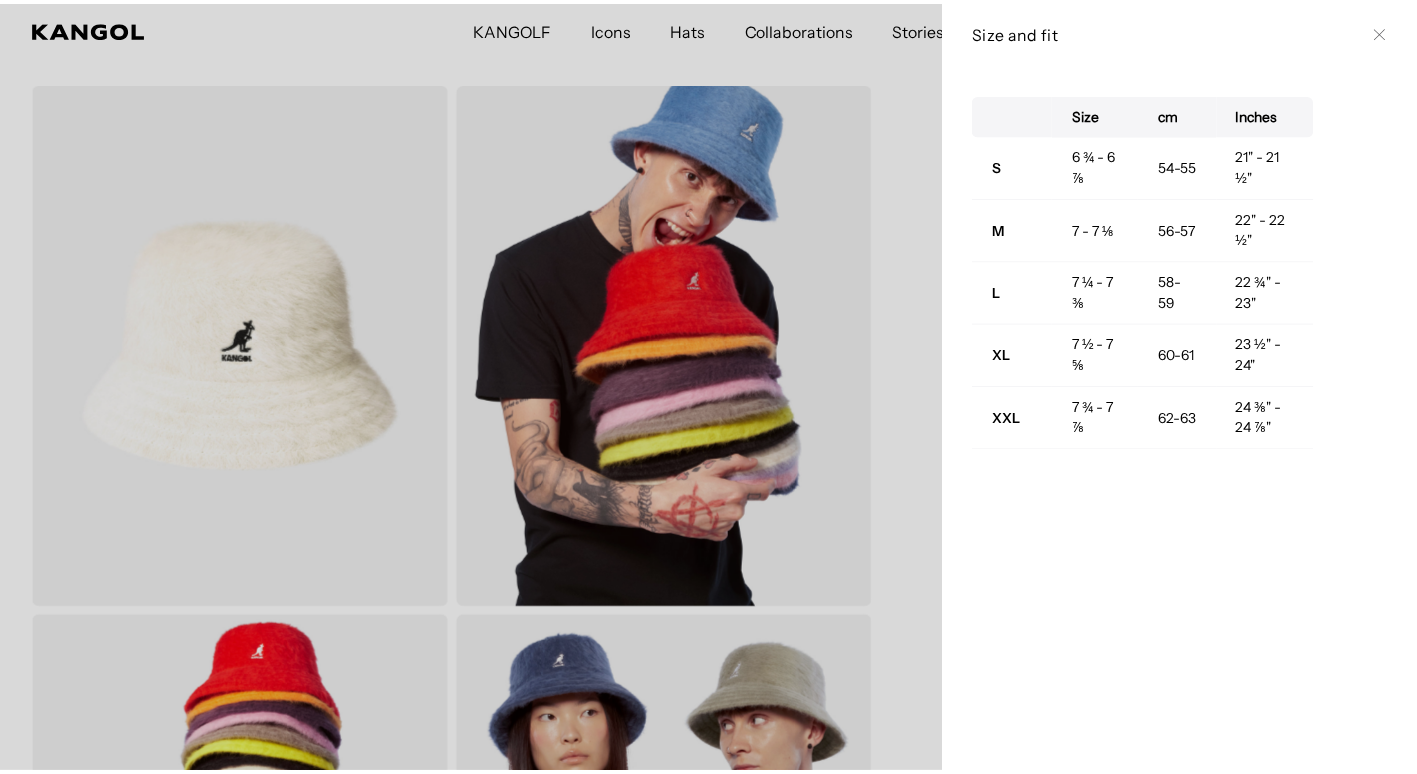 scroll, scrollTop: 0, scrollLeft: 412, axis: horizontal 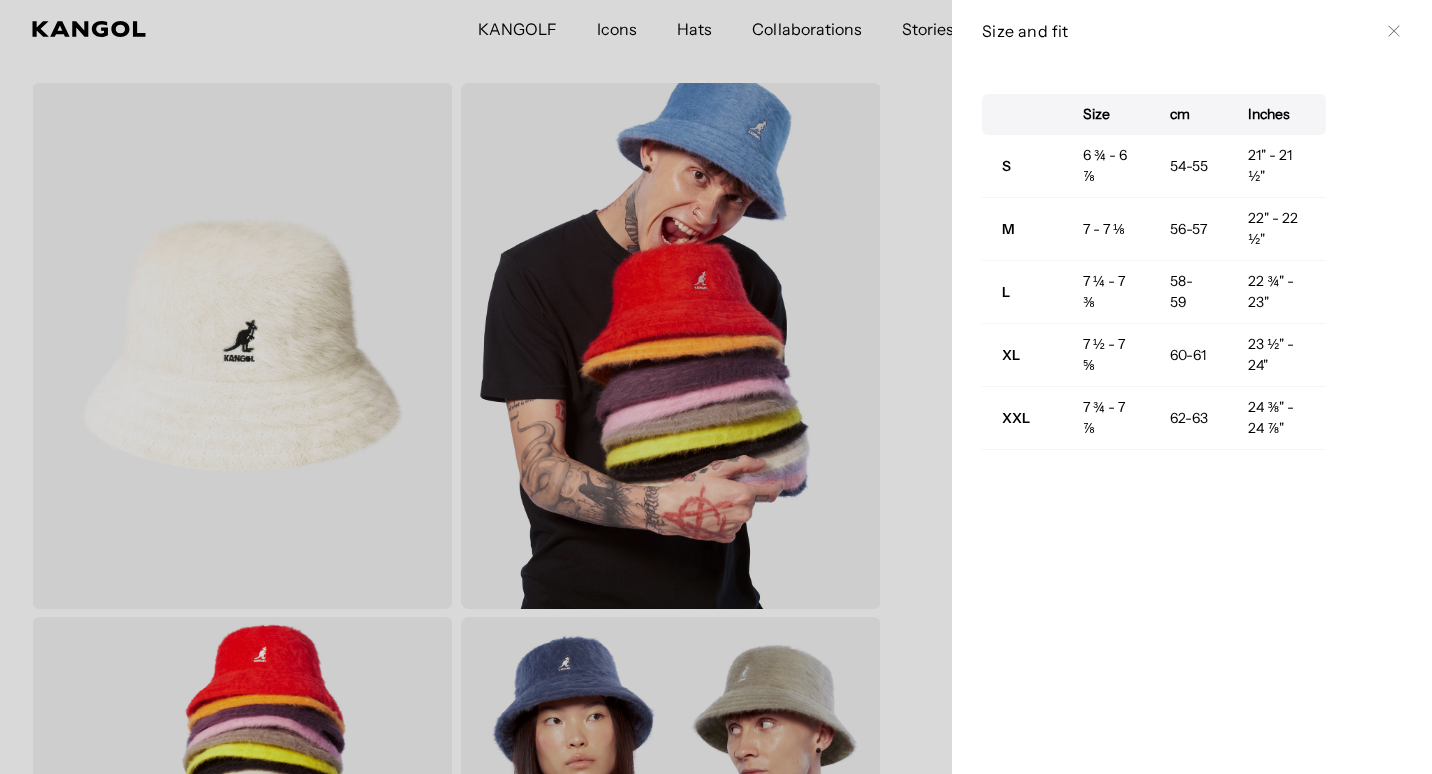 click on "Close" at bounding box center (1394, 31) 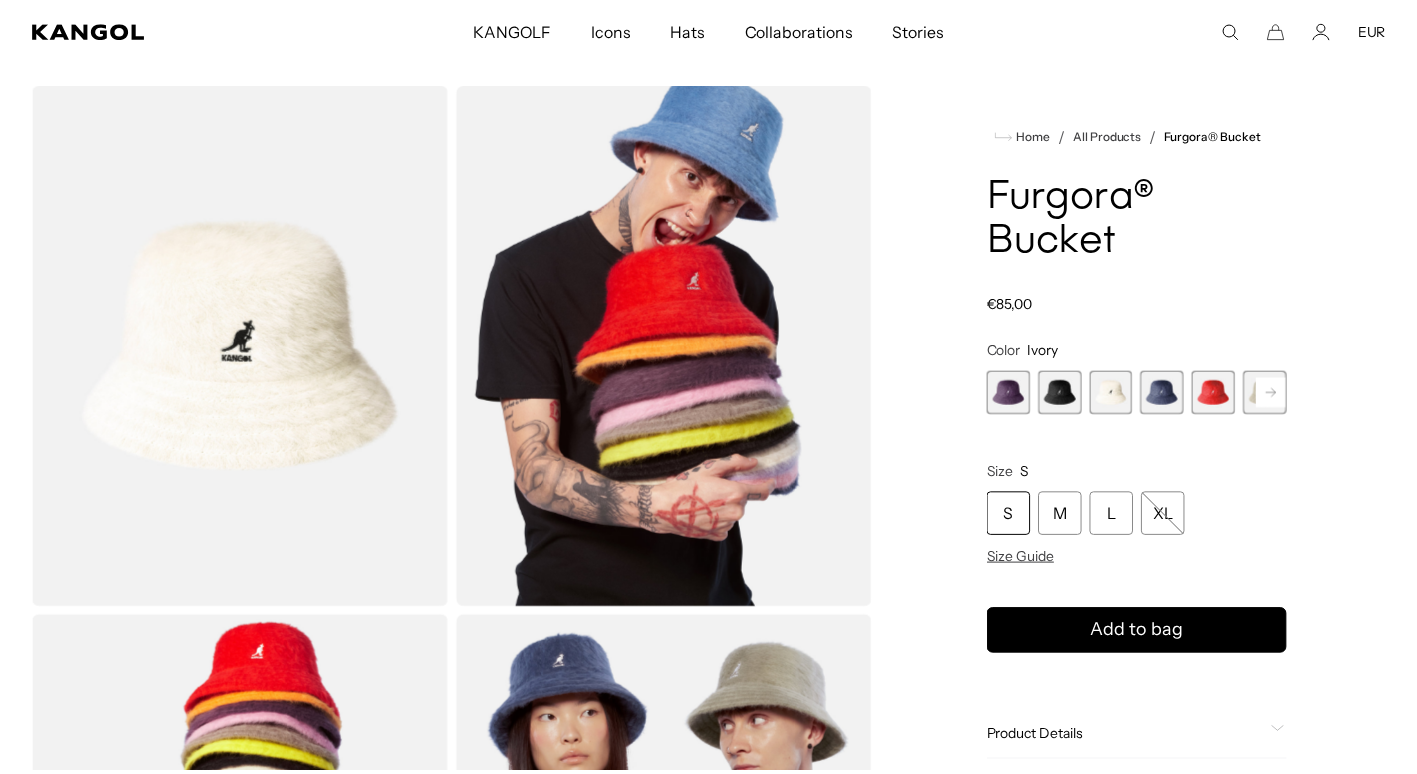 scroll, scrollTop: 0, scrollLeft: 0, axis: both 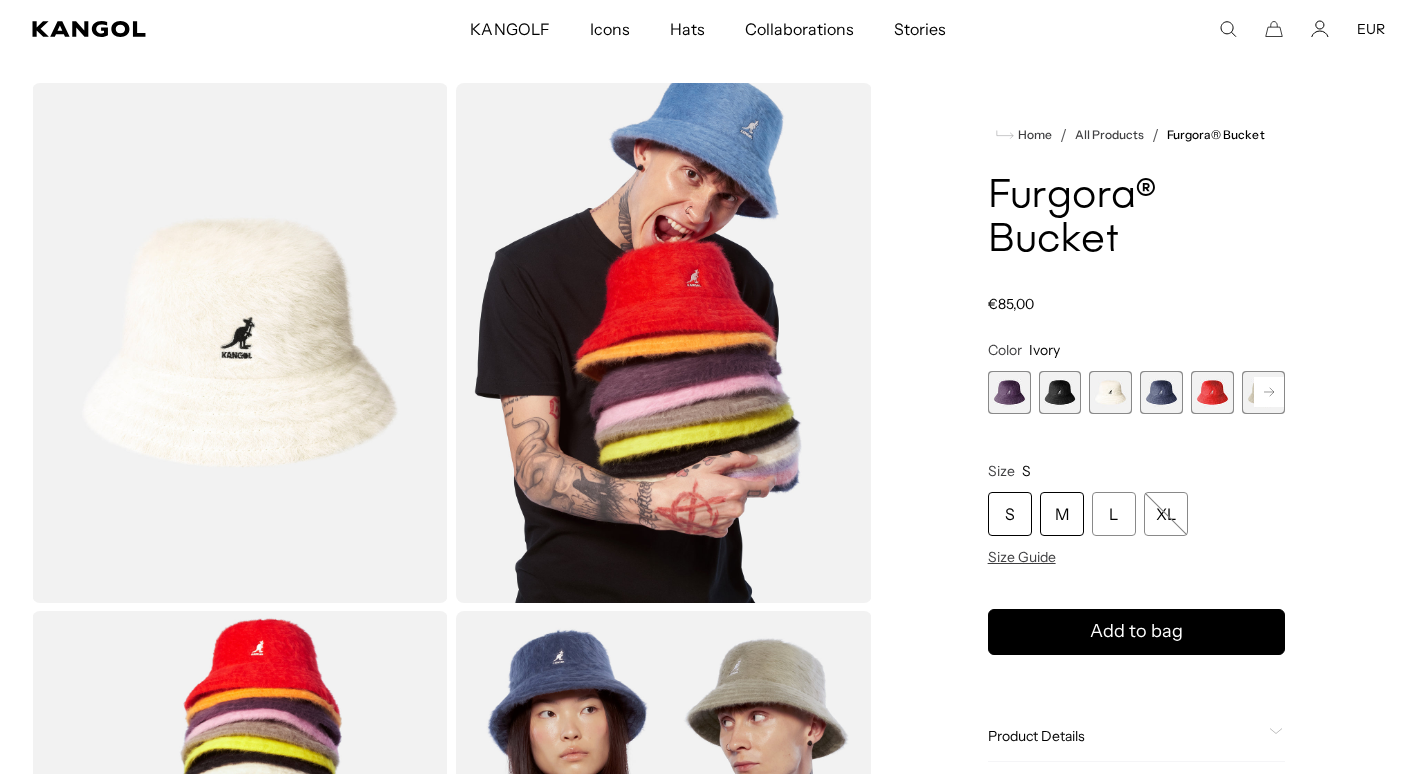 click on "M" at bounding box center (1062, 514) 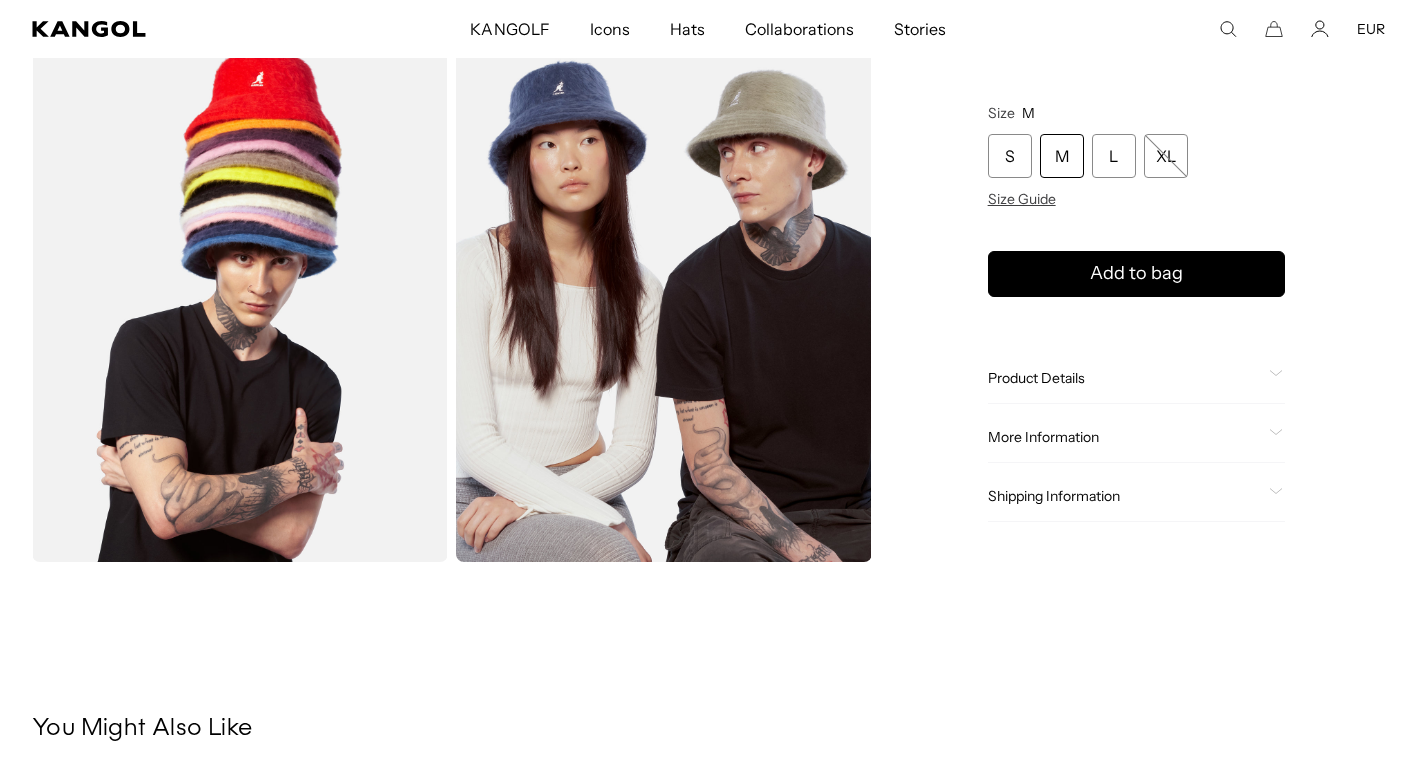 scroll, scrollTop: 701, scrollLeft: 0, axis: vertical 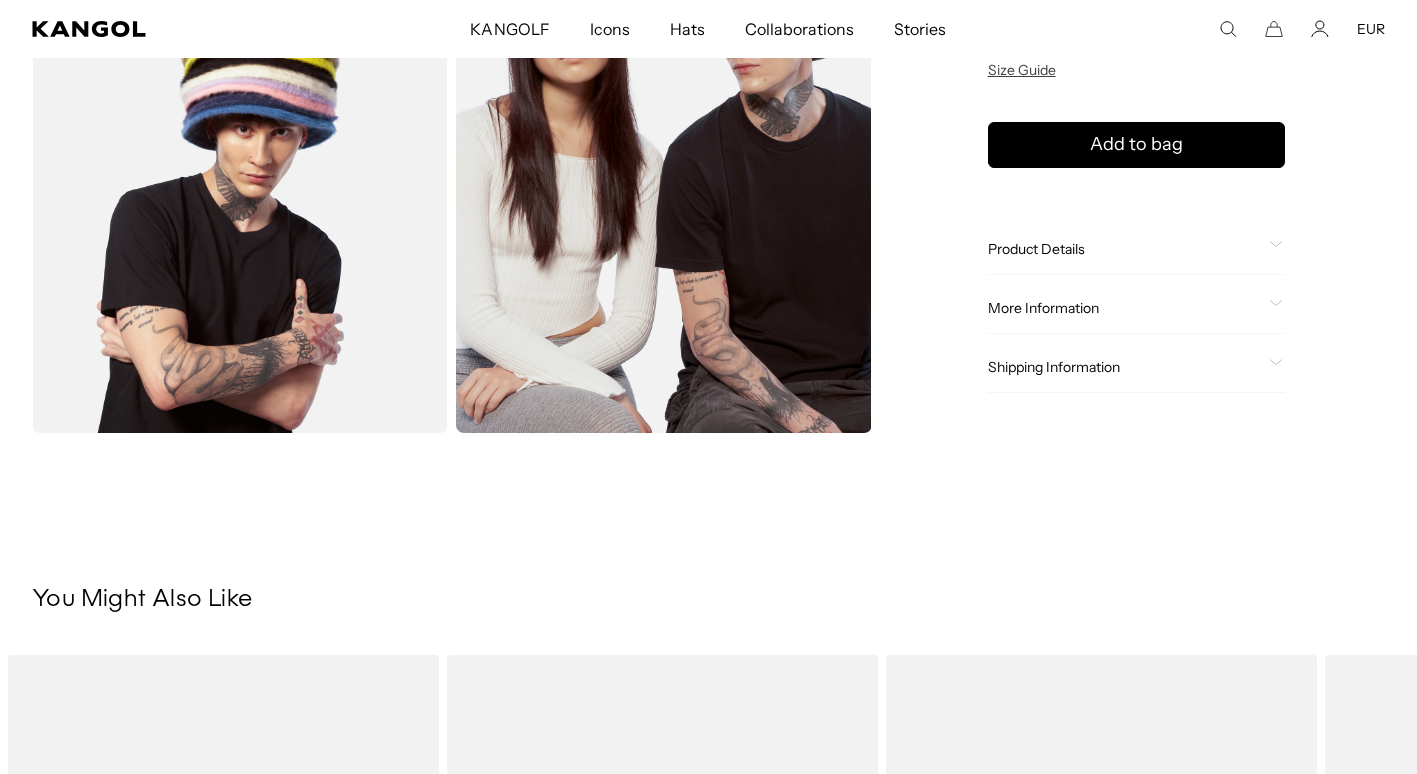 click 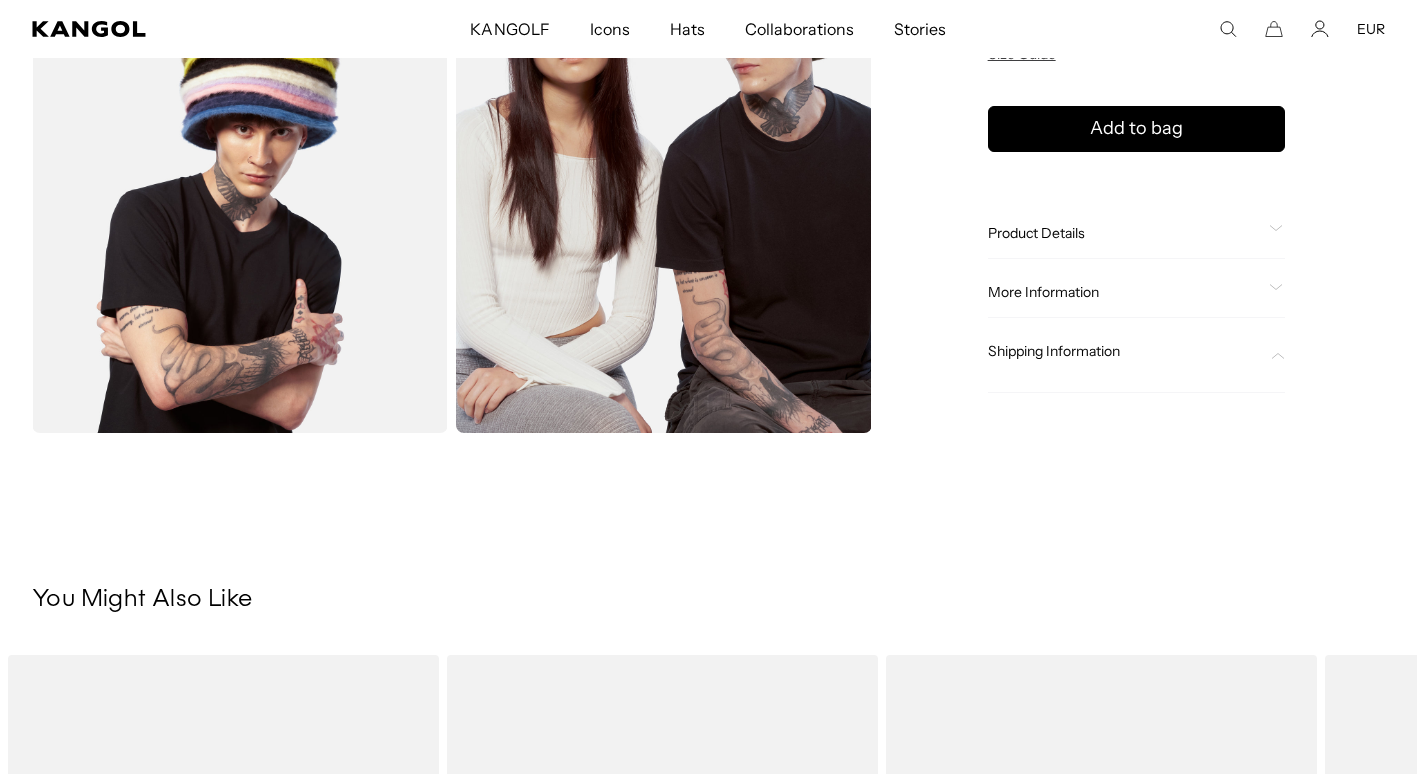 scroll, scrollTop: 0, scrollLeft: 0, axis: both 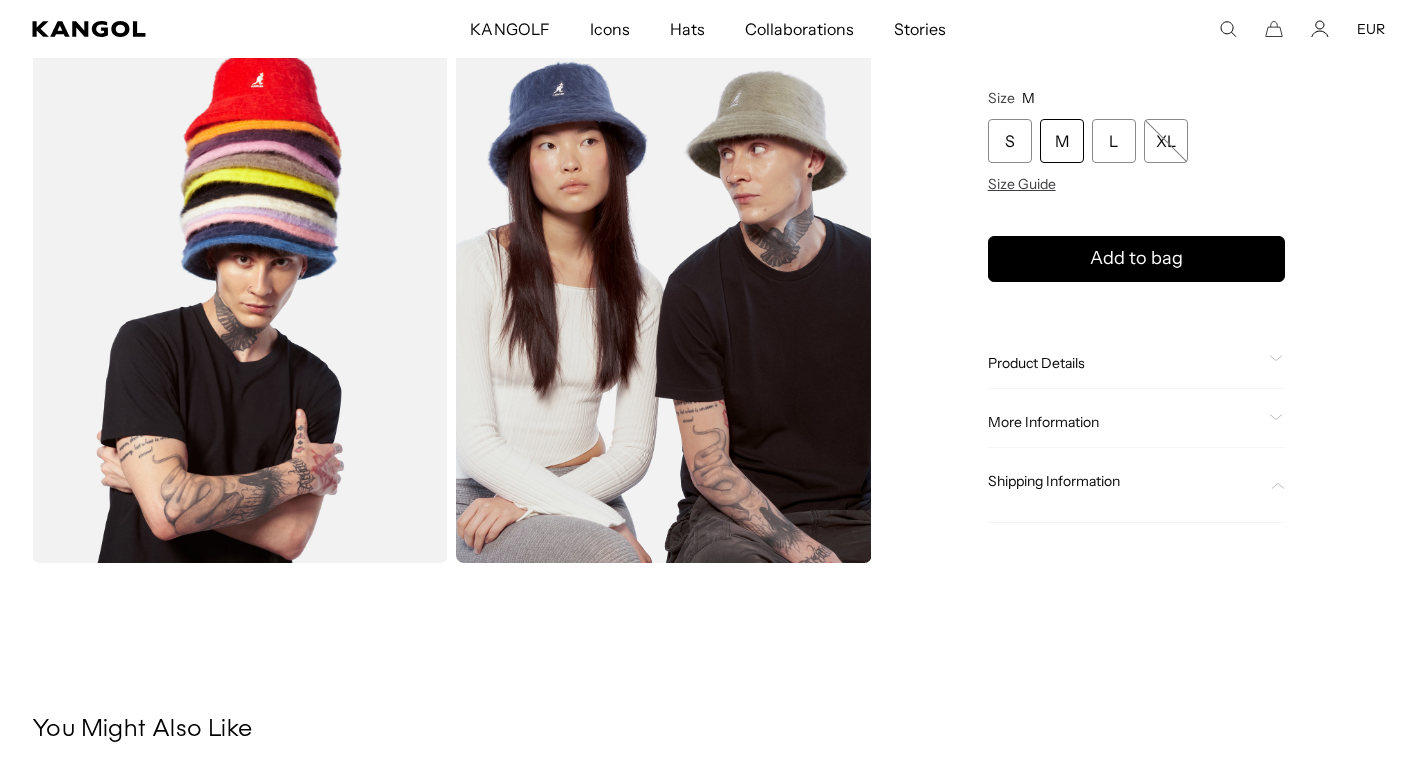 click on "Shipping Information" 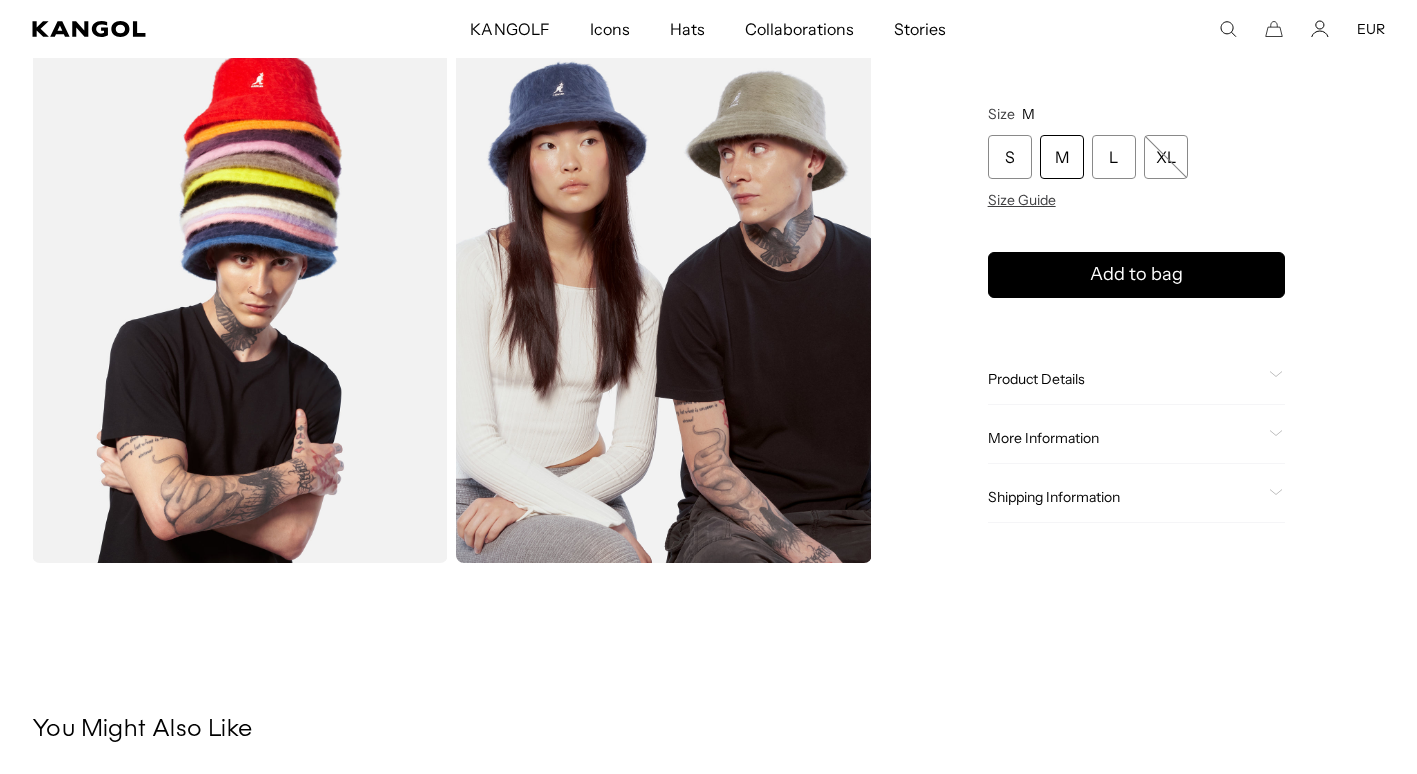 scroll, scrollTop: 0, scrollLeft: 412, axis: horizontal 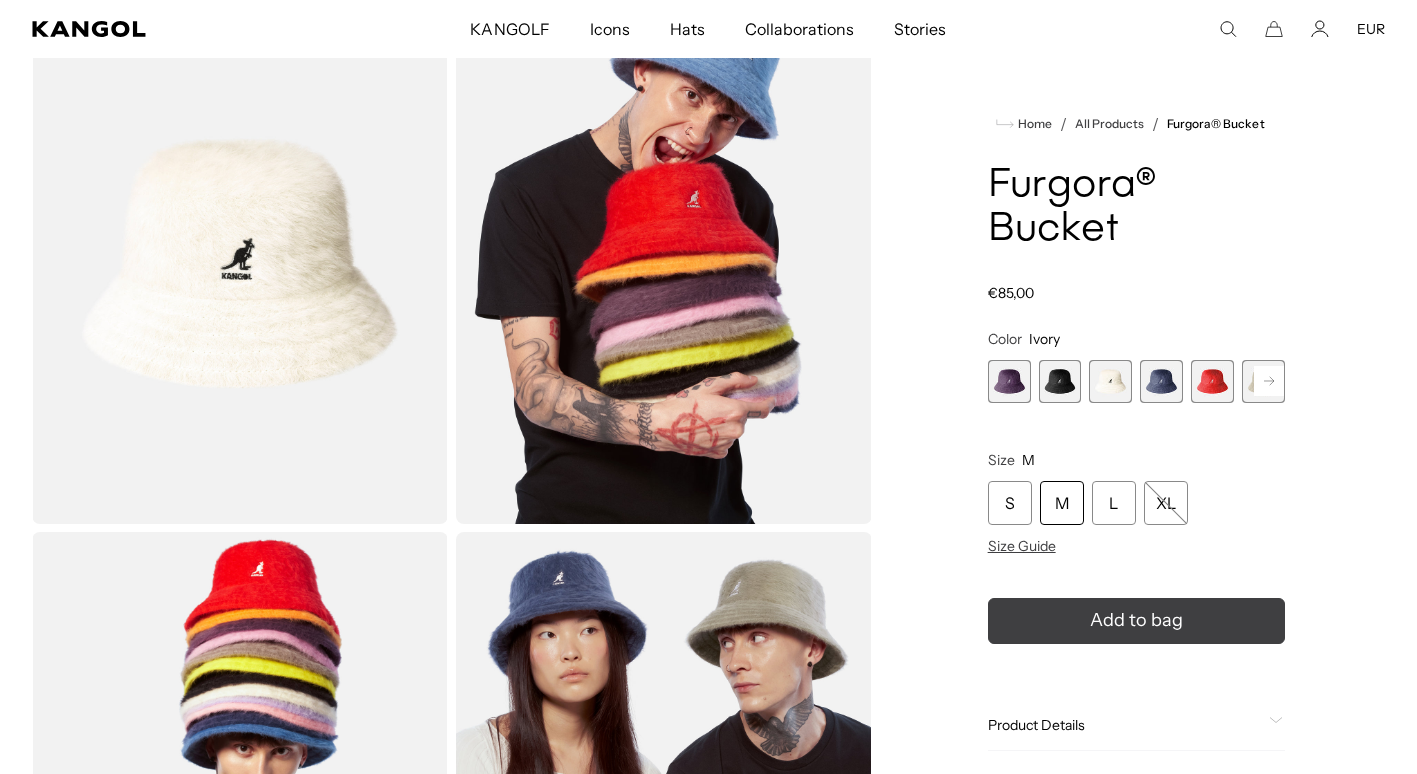 click on "Add to bag" at bounding box center [1136, 621] 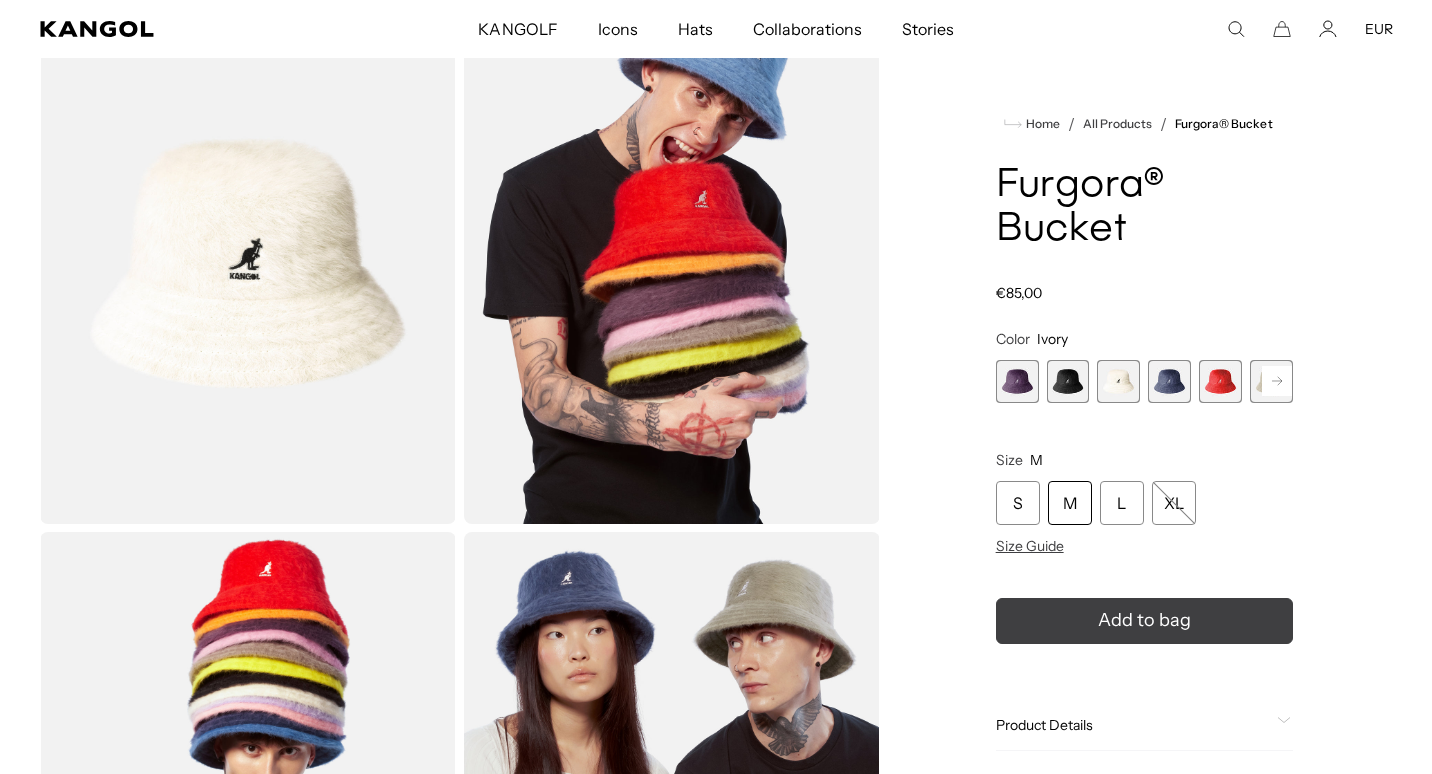 scroll, scrollTop: 0, scrollLeft: 412, axis: horizontal 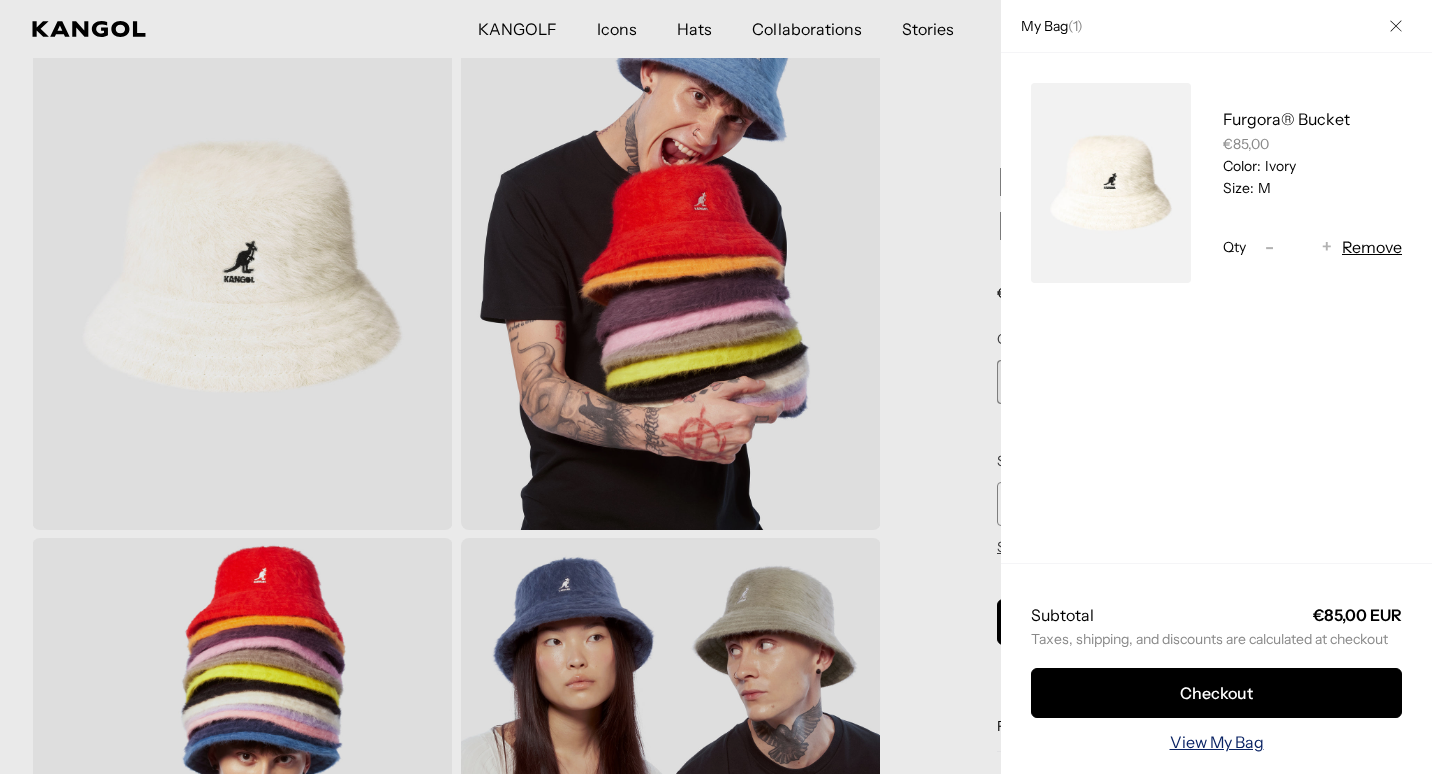 click on "View My Bag" at bounding box center (1217, 742) 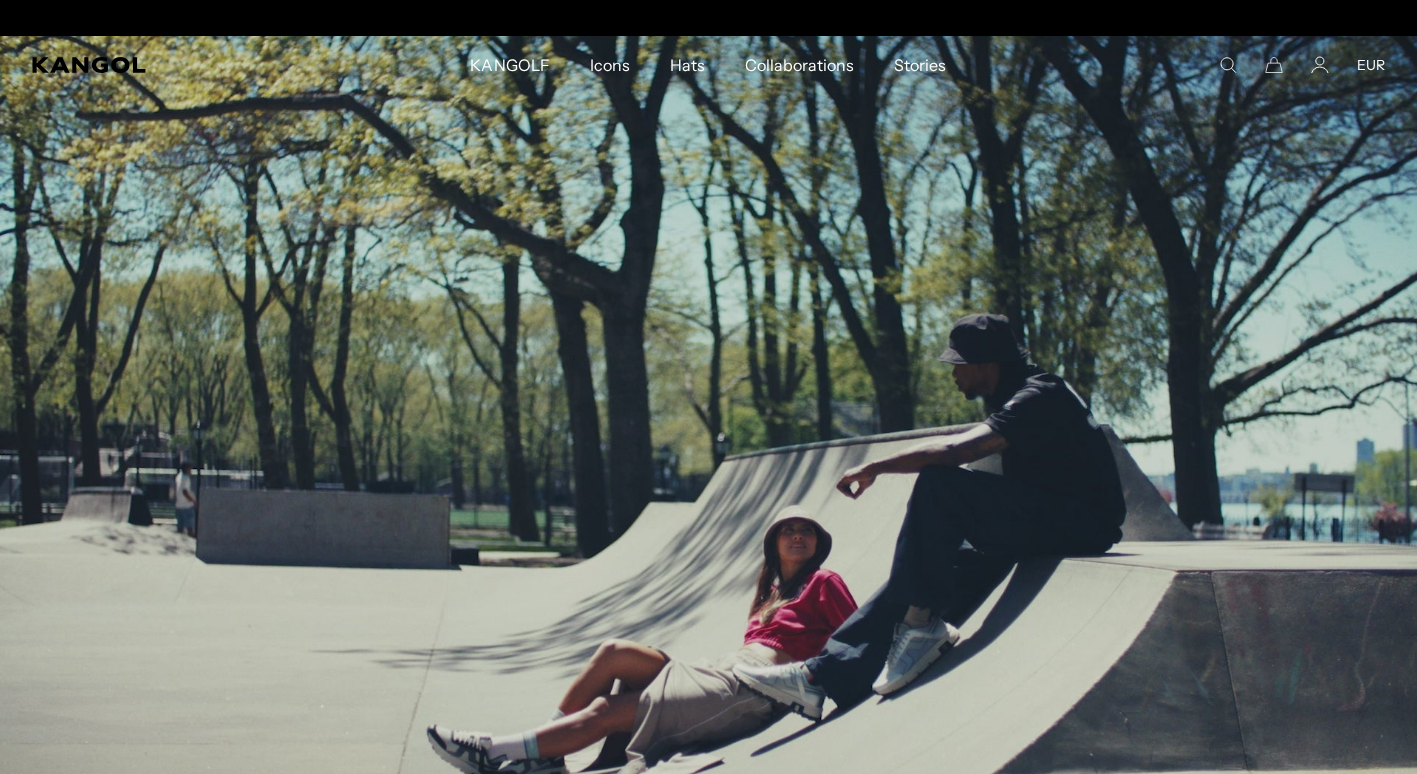 scroll, scrollTop: 0, scrollLeft: 0, axis: both 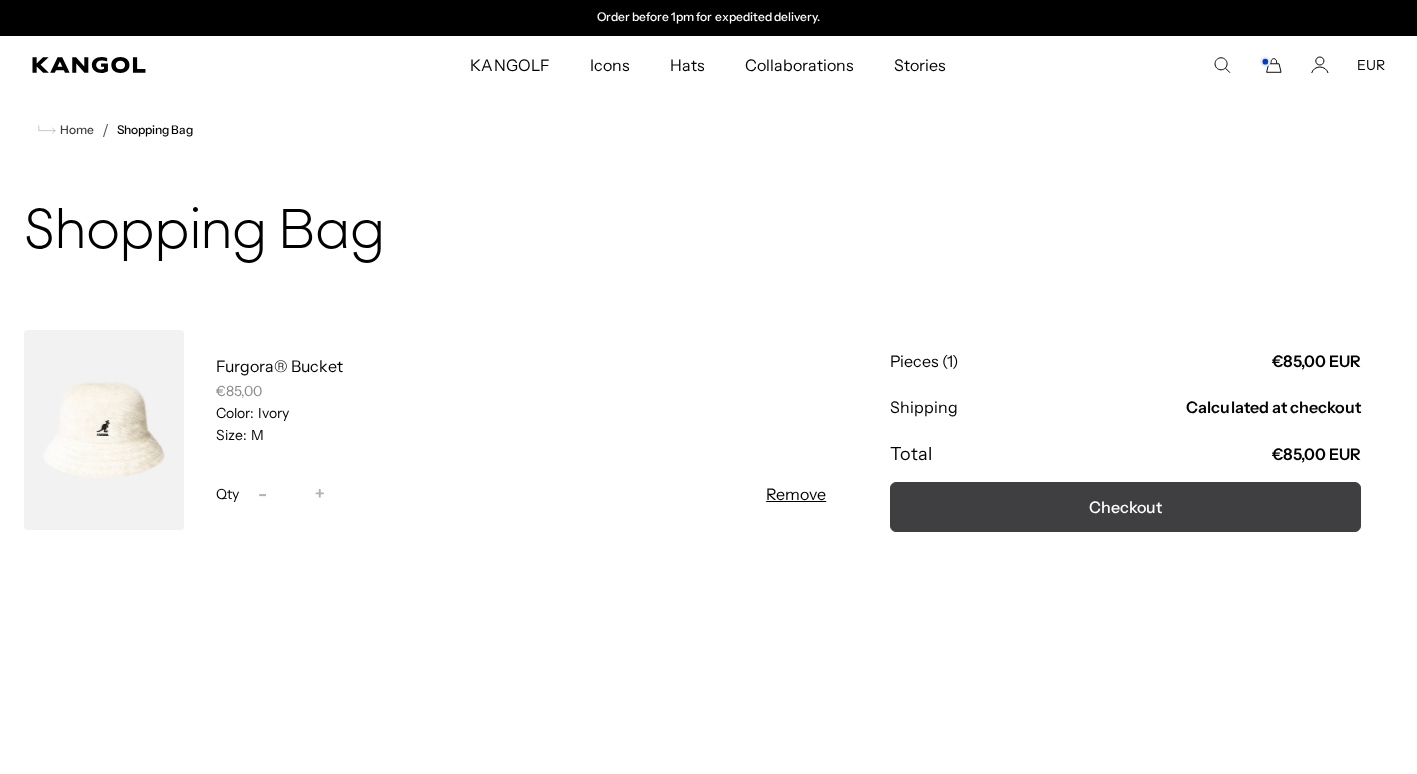 click on "Checkout" at bounding box center (1125, 507) 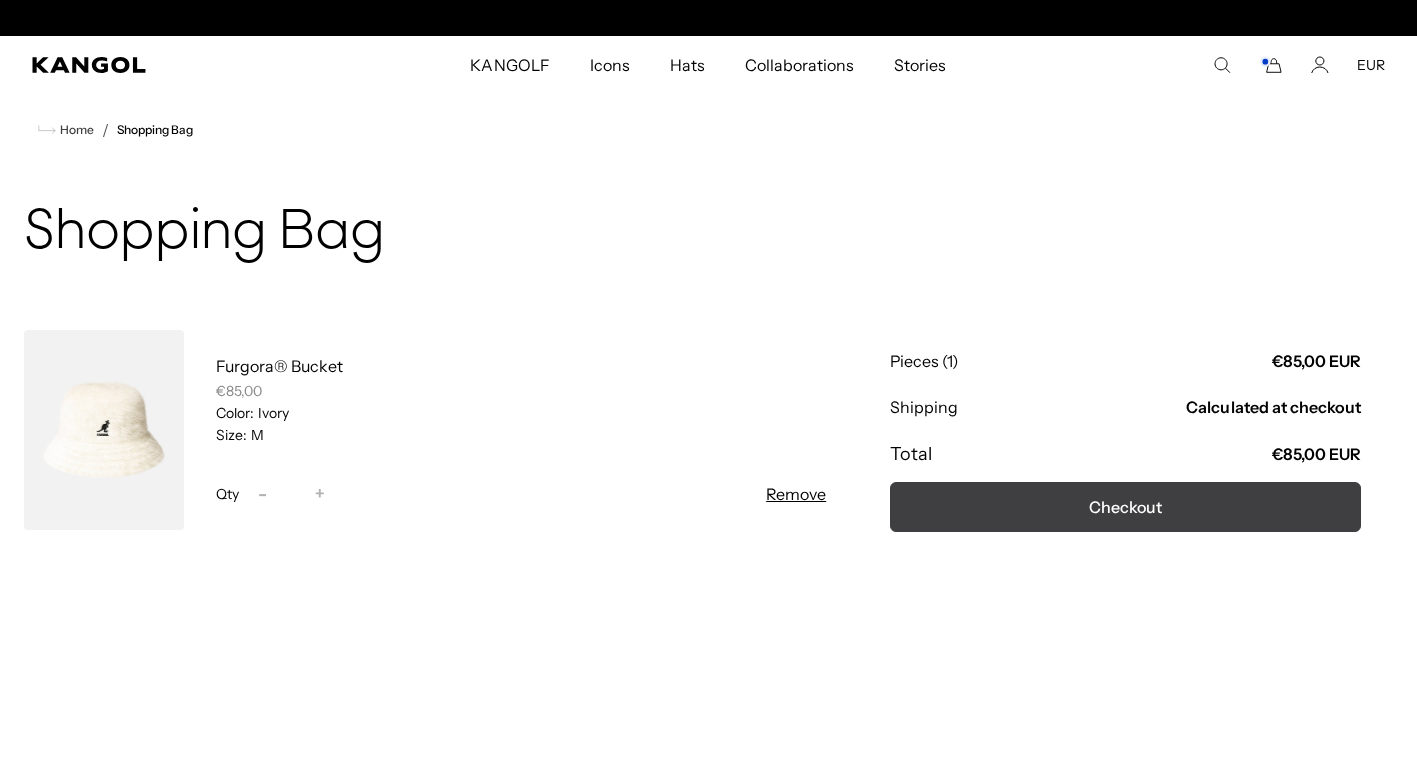 scroll, scrollTop: 0, scrollLeft: 0, axis: both 